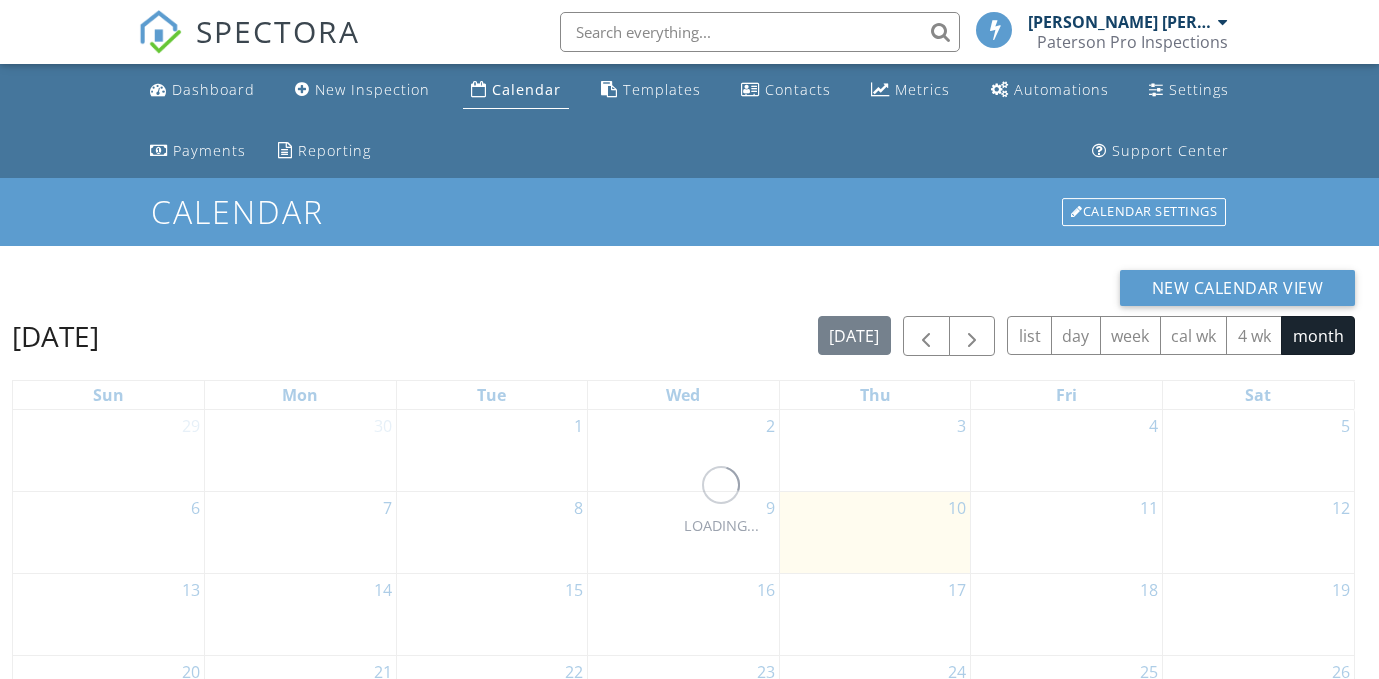 scroll, scrollTop: 0, scrollLeft: 0, axis: both 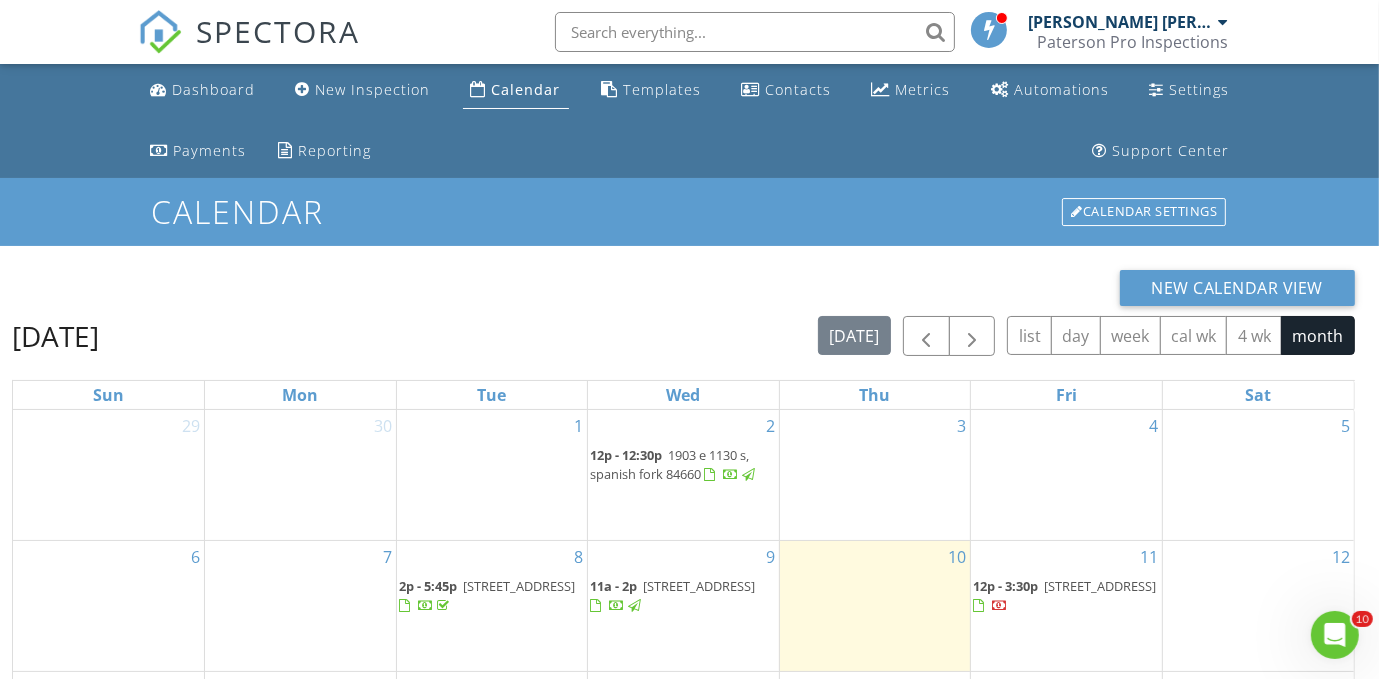 click on "[STREET_ADDRESS]" at bounding box center (519, 586) 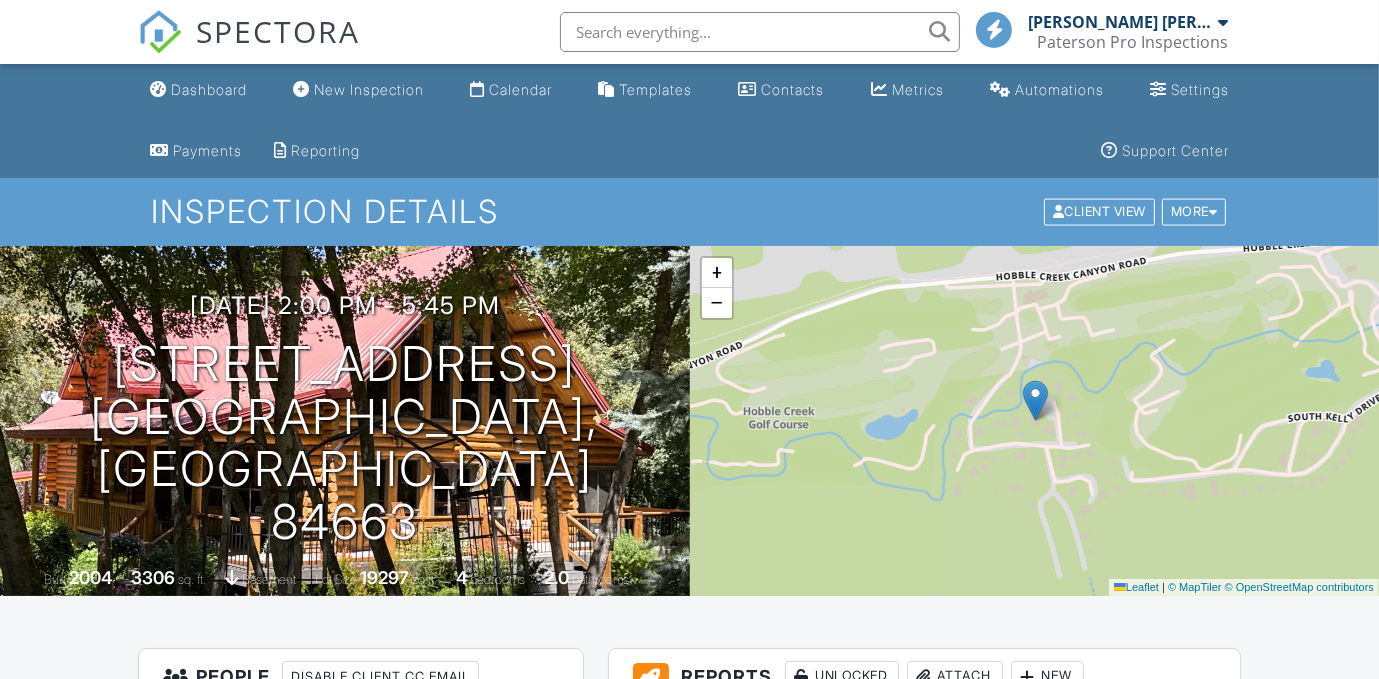 scroll, scrollTop: 136, scrollLeft: 0, axis: vertical 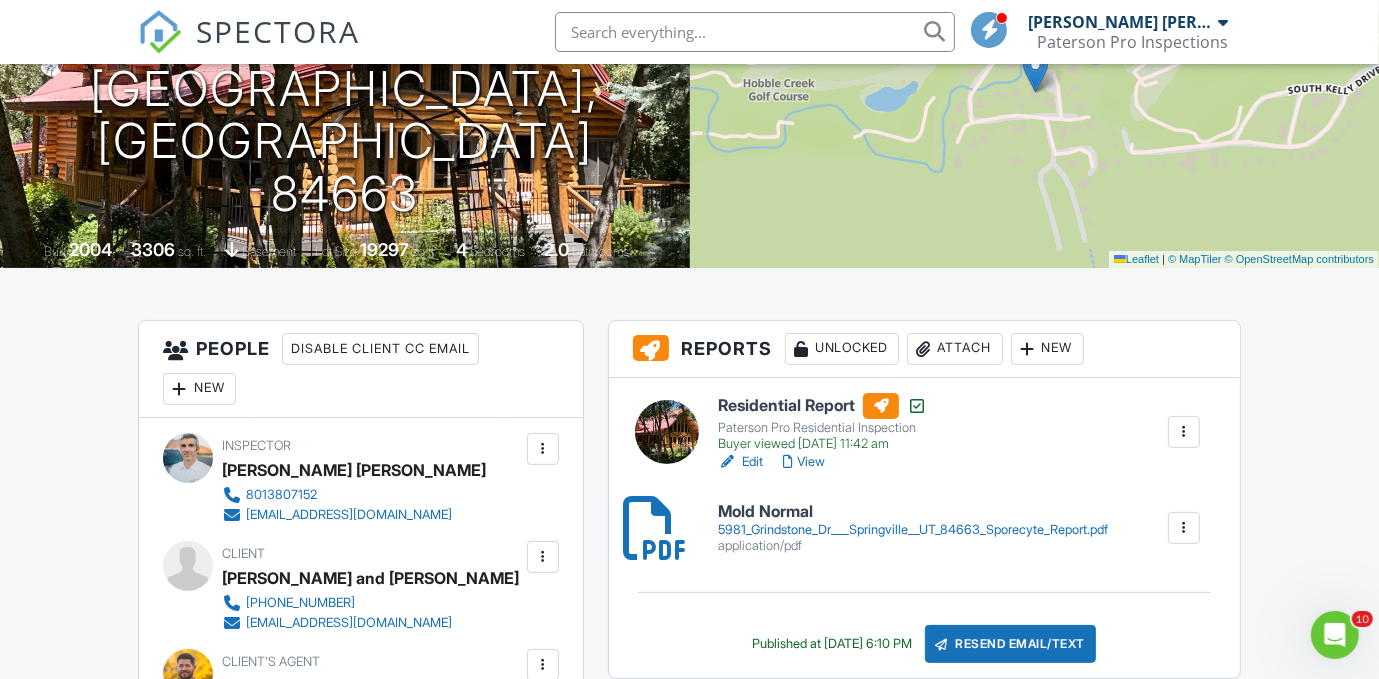 click on "Attach" at bounding box center [955, 349] 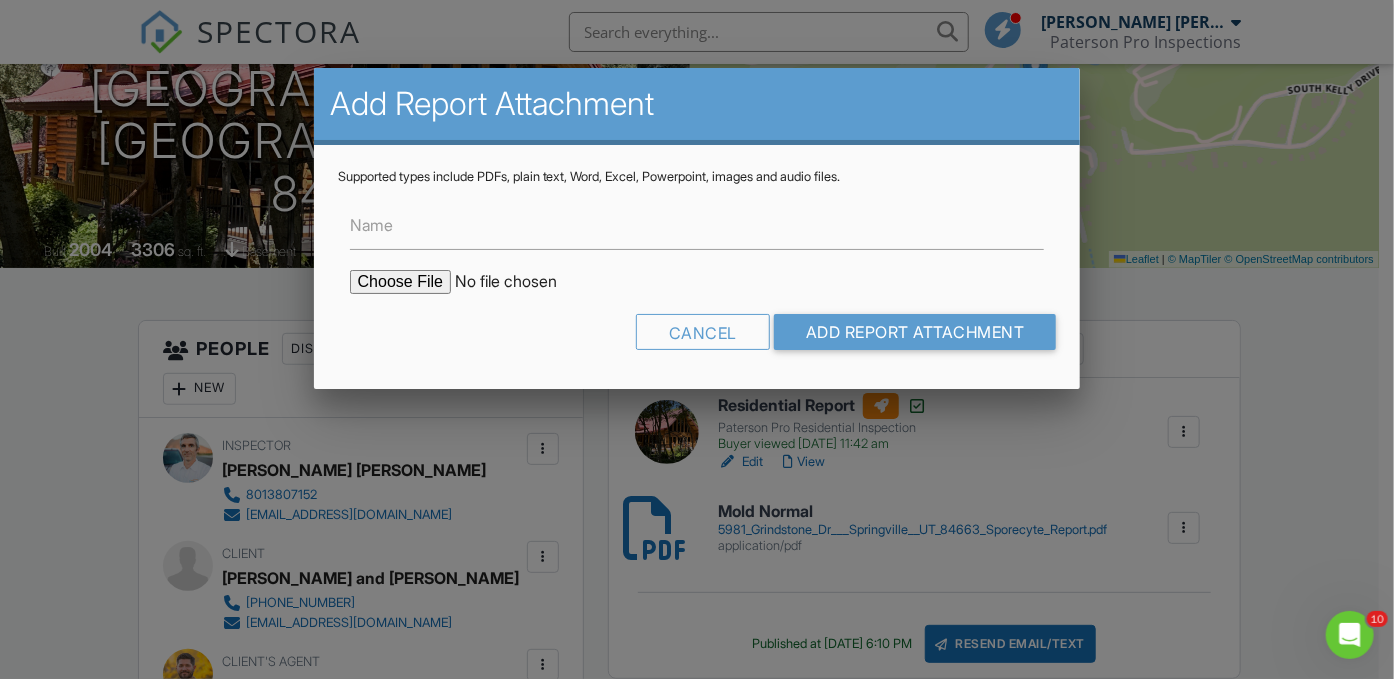 click at bounding box center [520, 282] 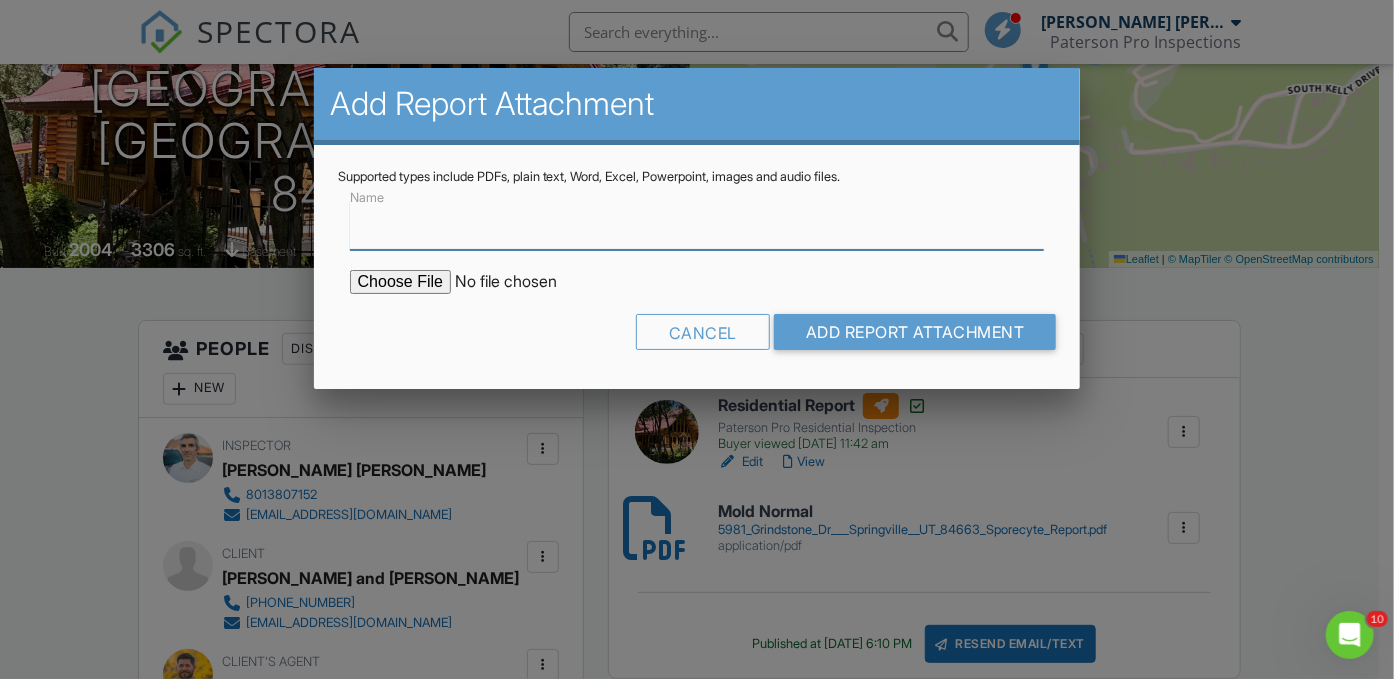 click on "Name" at bounding box center (697, 225) 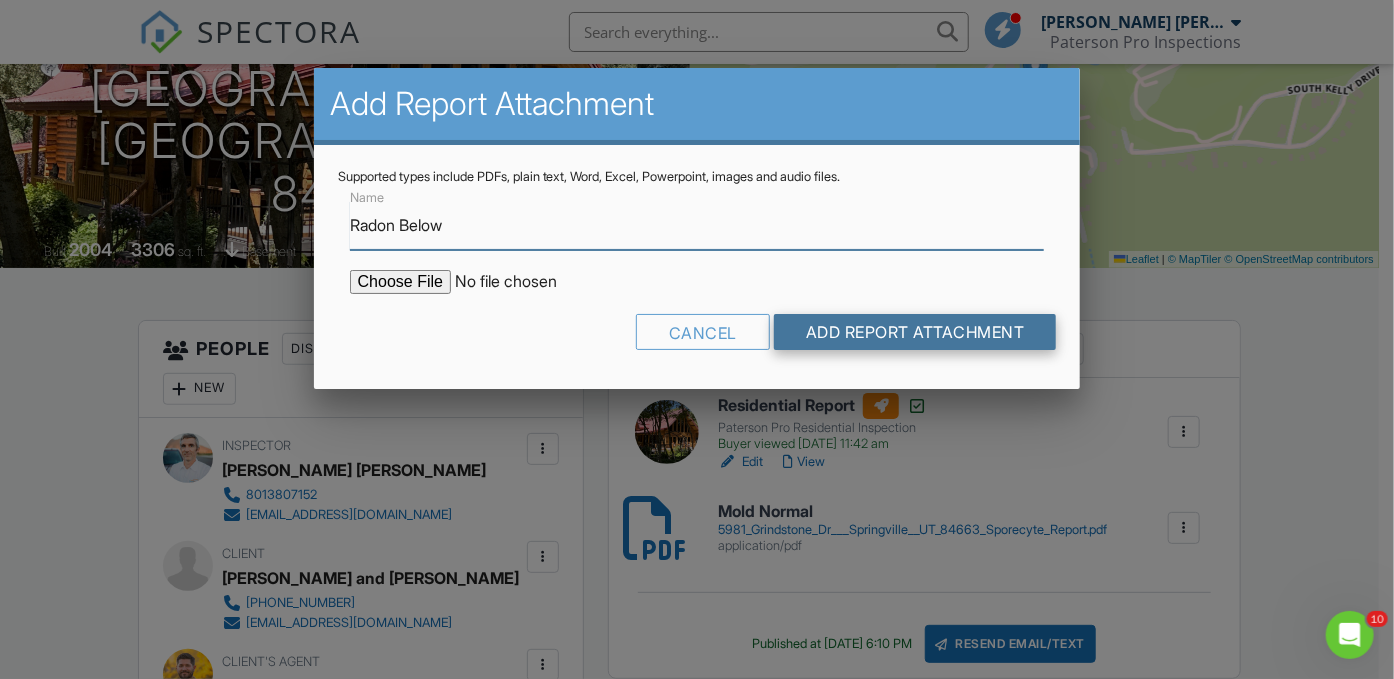 type on "Radon Below" 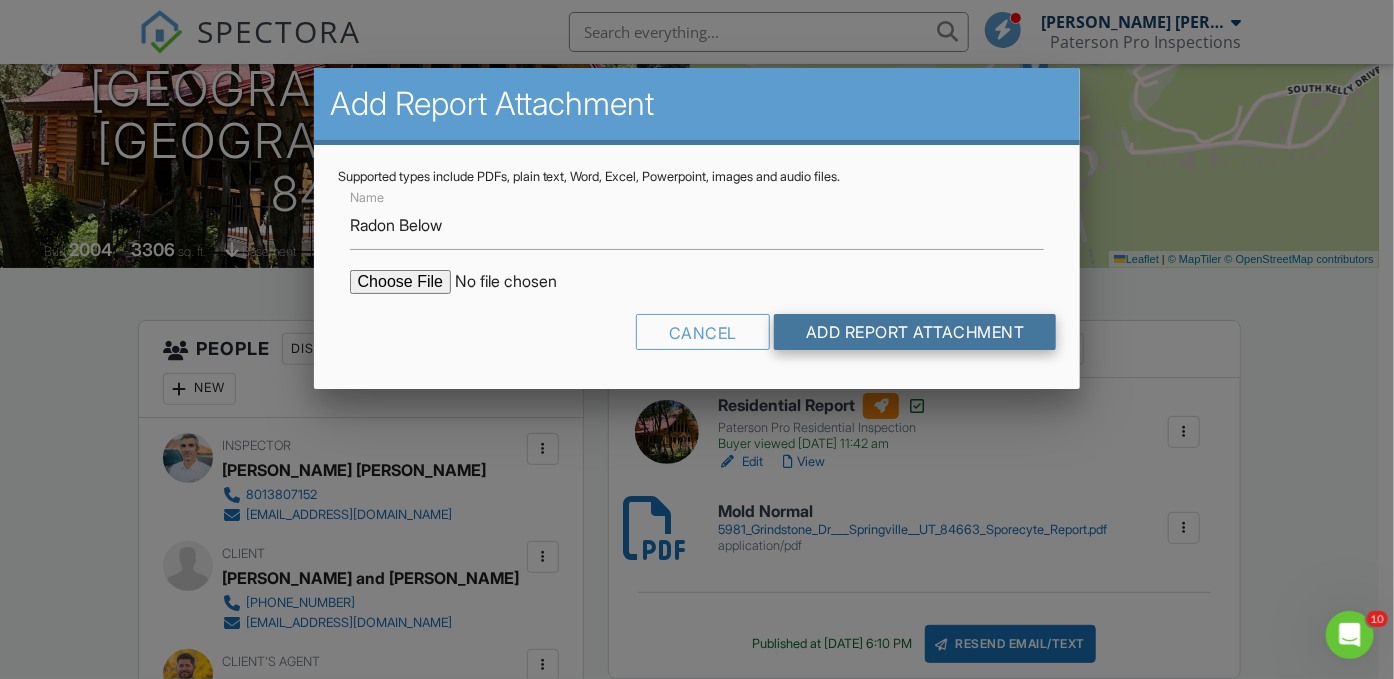 click on "Add Report Attachment" at bounding box center (915, 332) 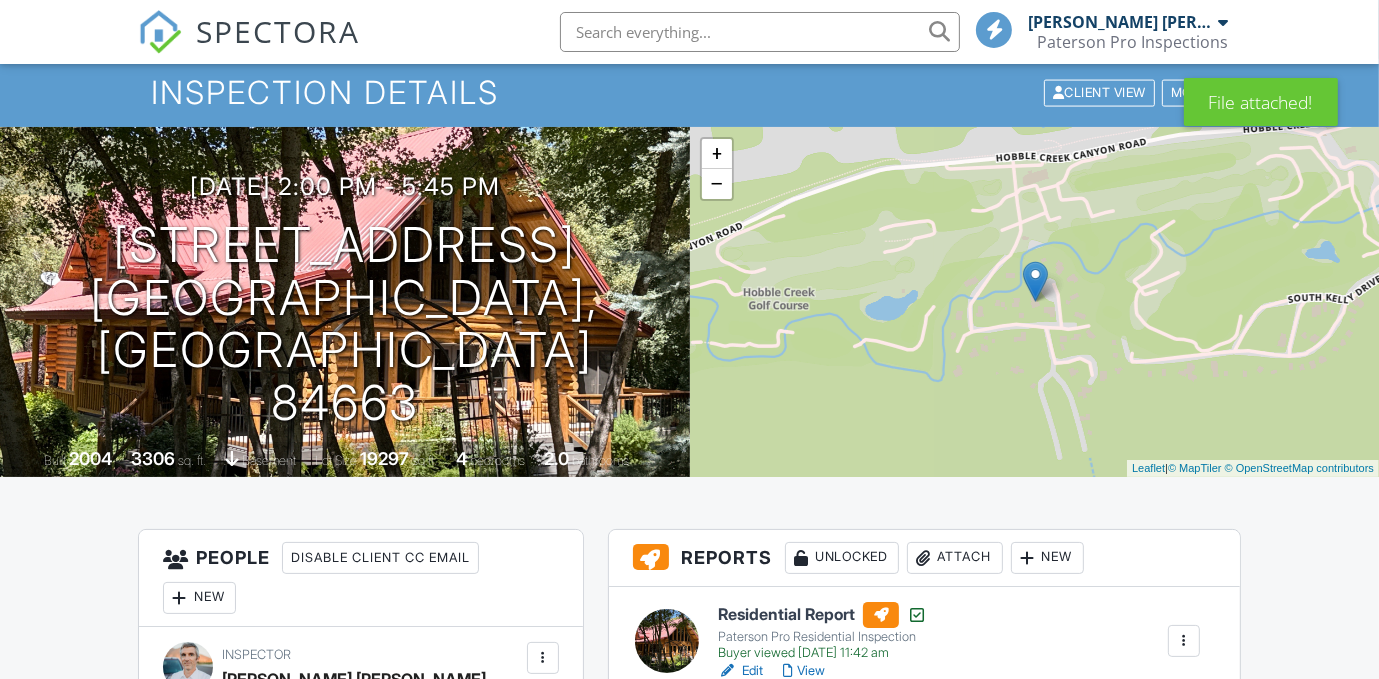 scroll, scrollTop: 688, scrollLeft: 0, axis: vertical 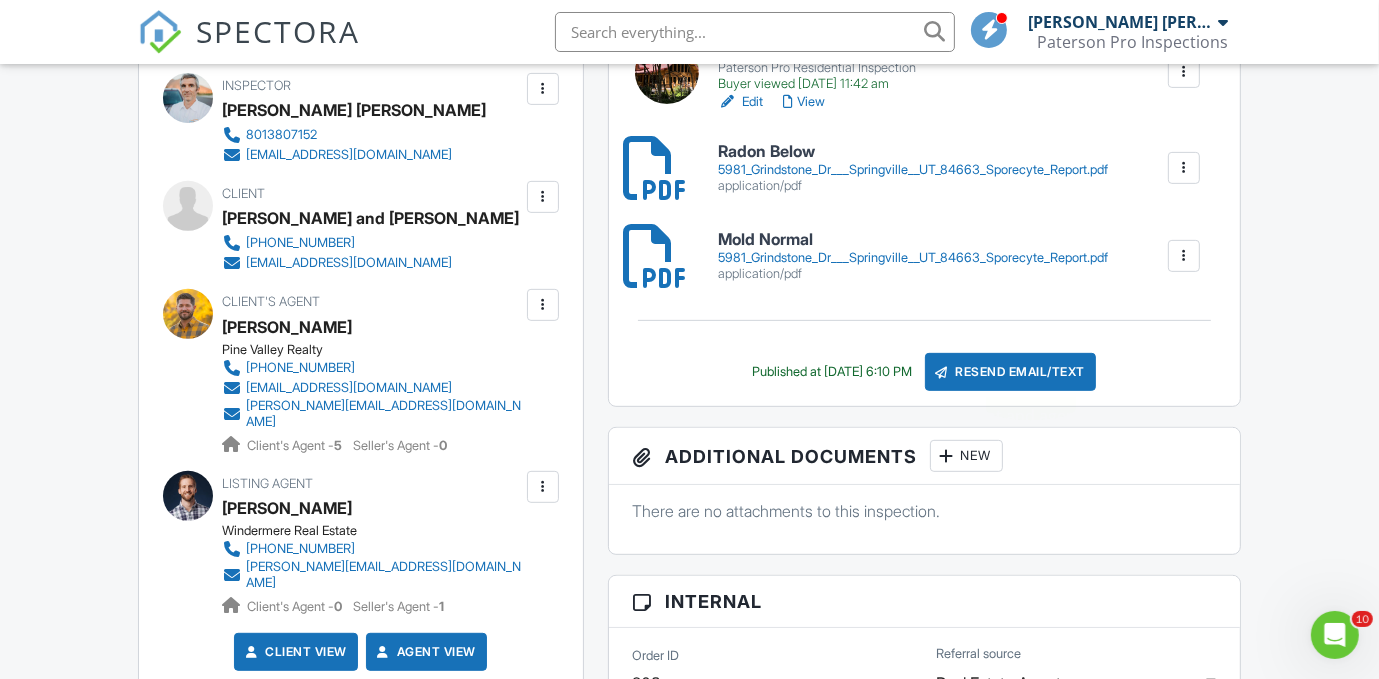 click on "Resend Email/Text" at bounding box center [1011, 372] 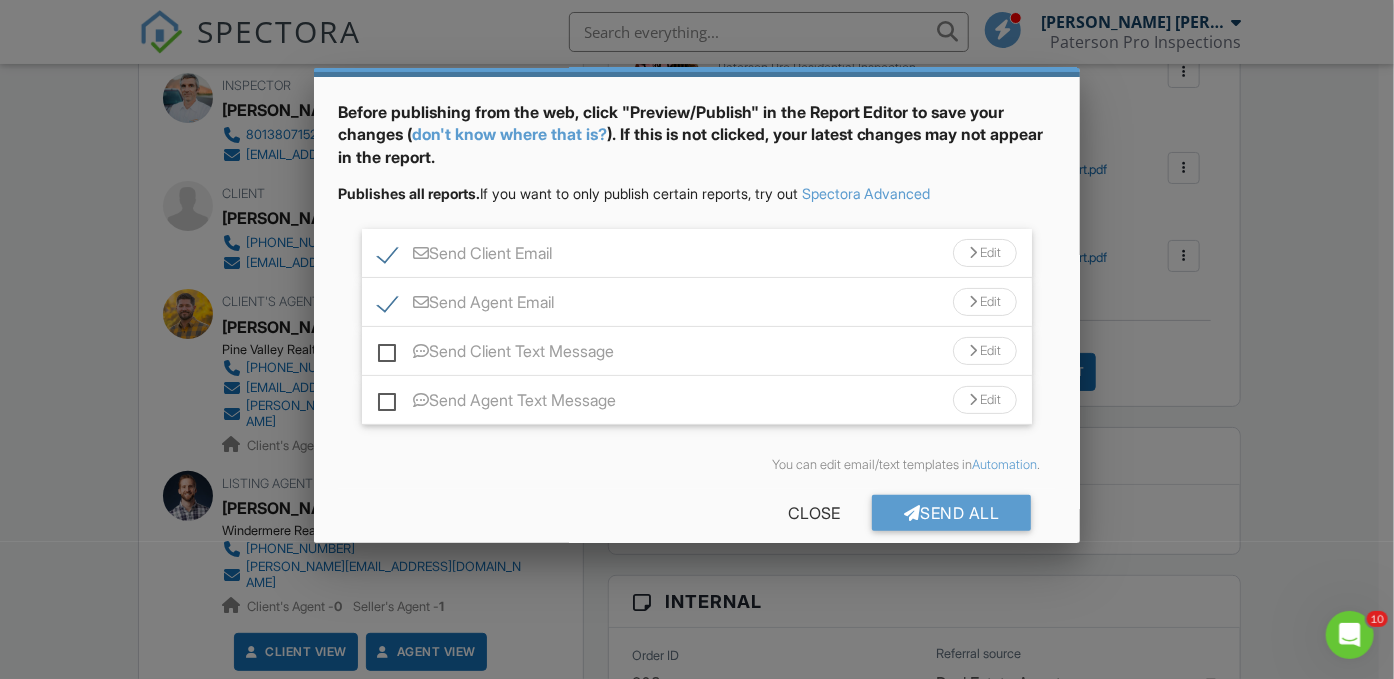 scroll, scrollTop: 79, scrollLeft: 0, axis: vertical 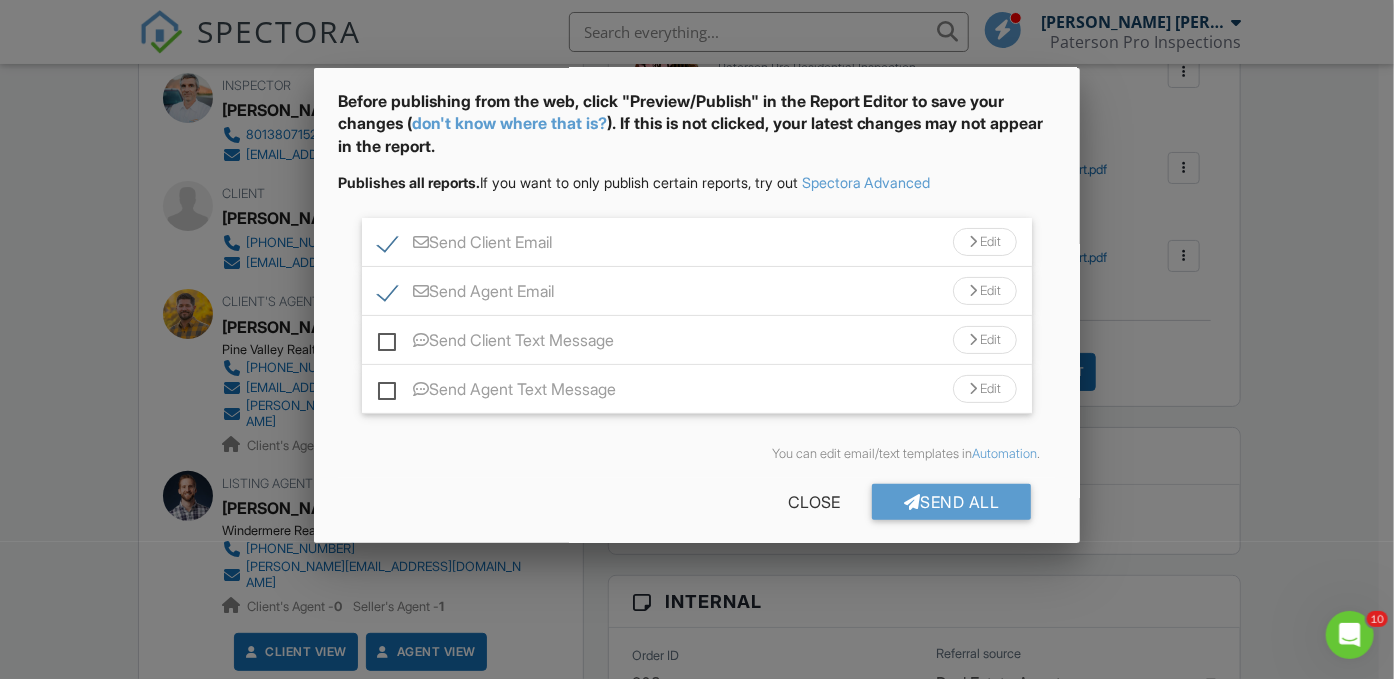 click on "Send Client Text Message" at bounding box center [496, 343] 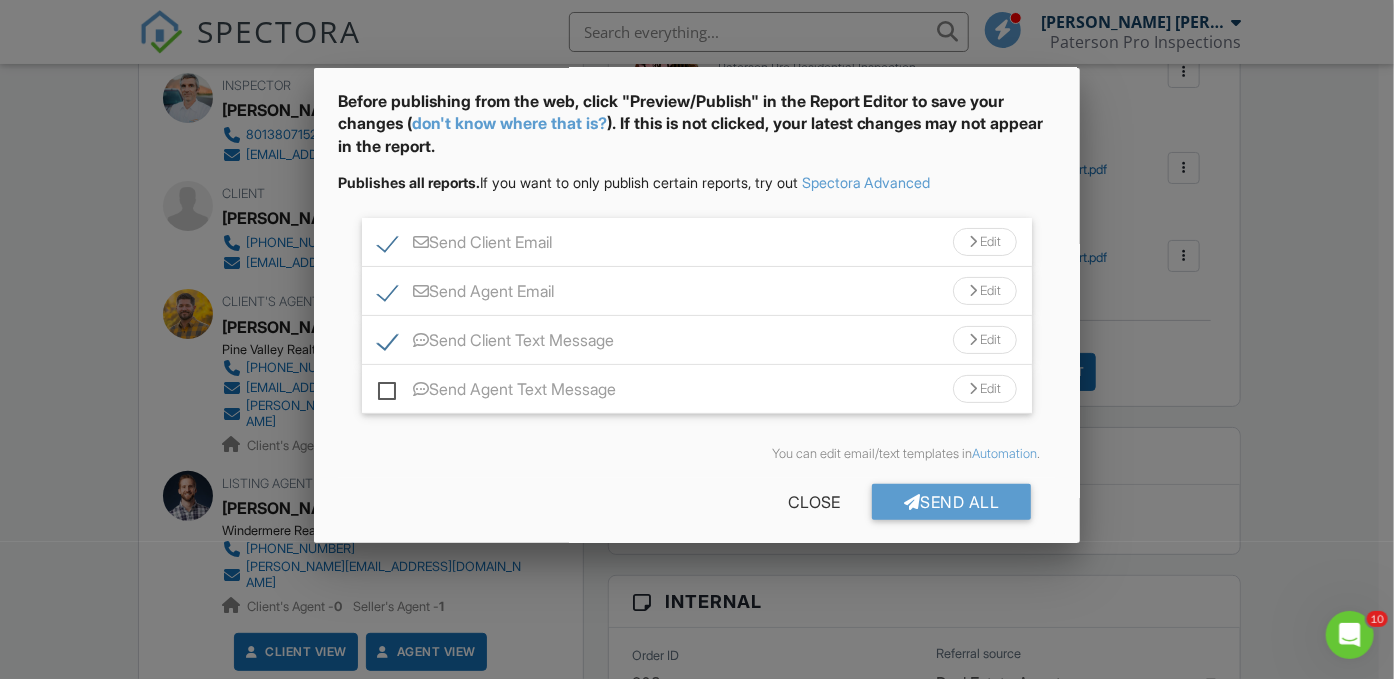 click on "Send Agent Email" at bounding box center [466, 294] 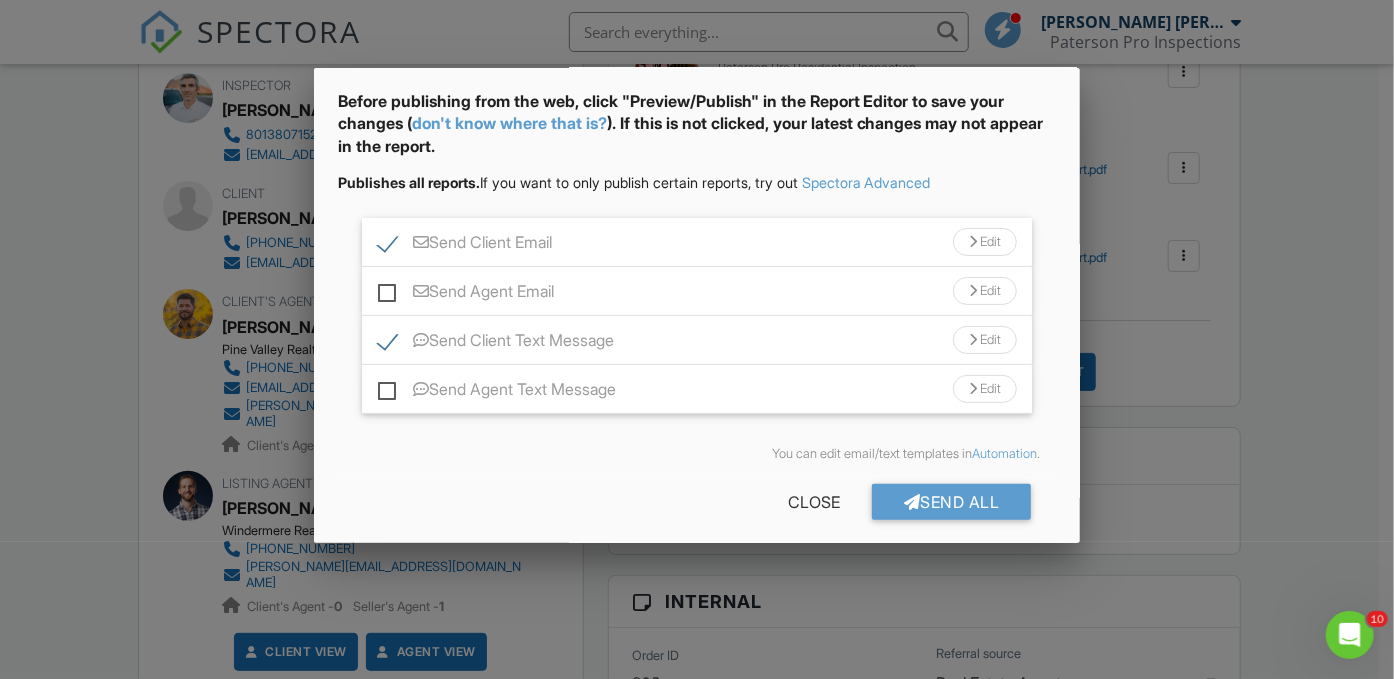 click on "Send Agent Email" at bounding box center [466, 294] 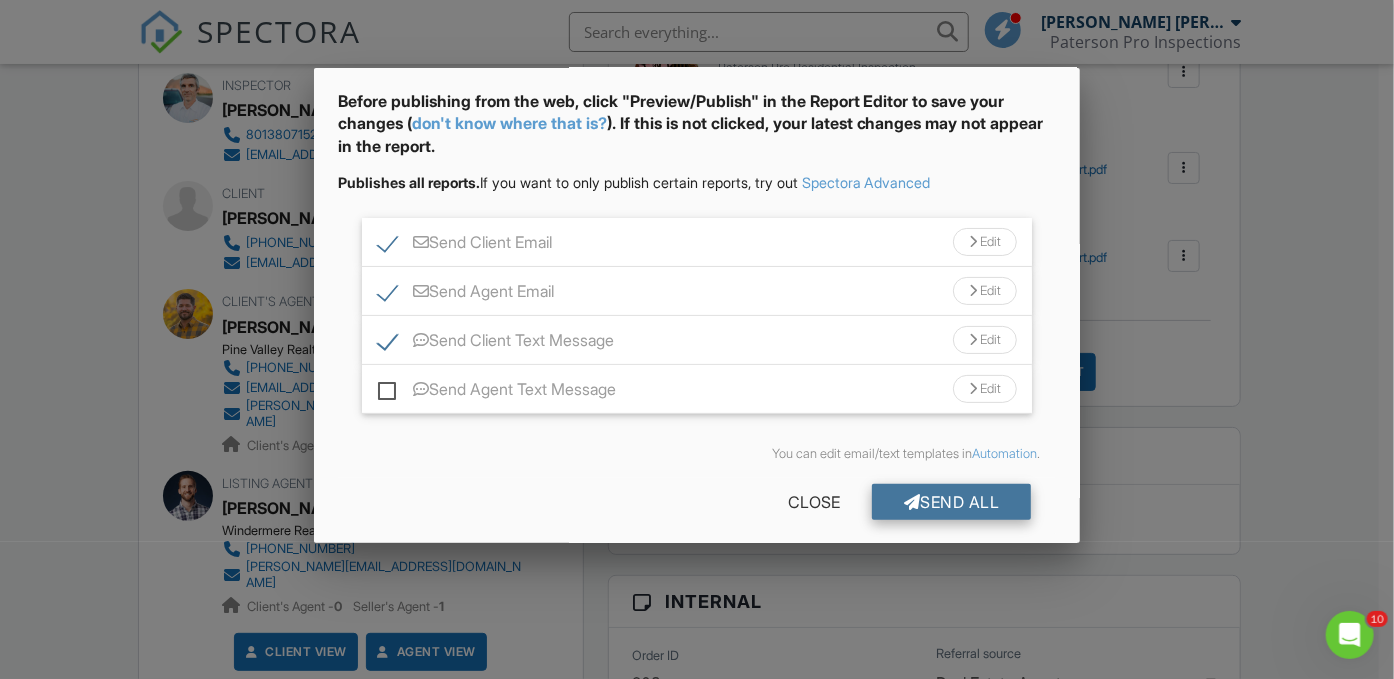 click on "Send All" at bounding box center (952, 502) 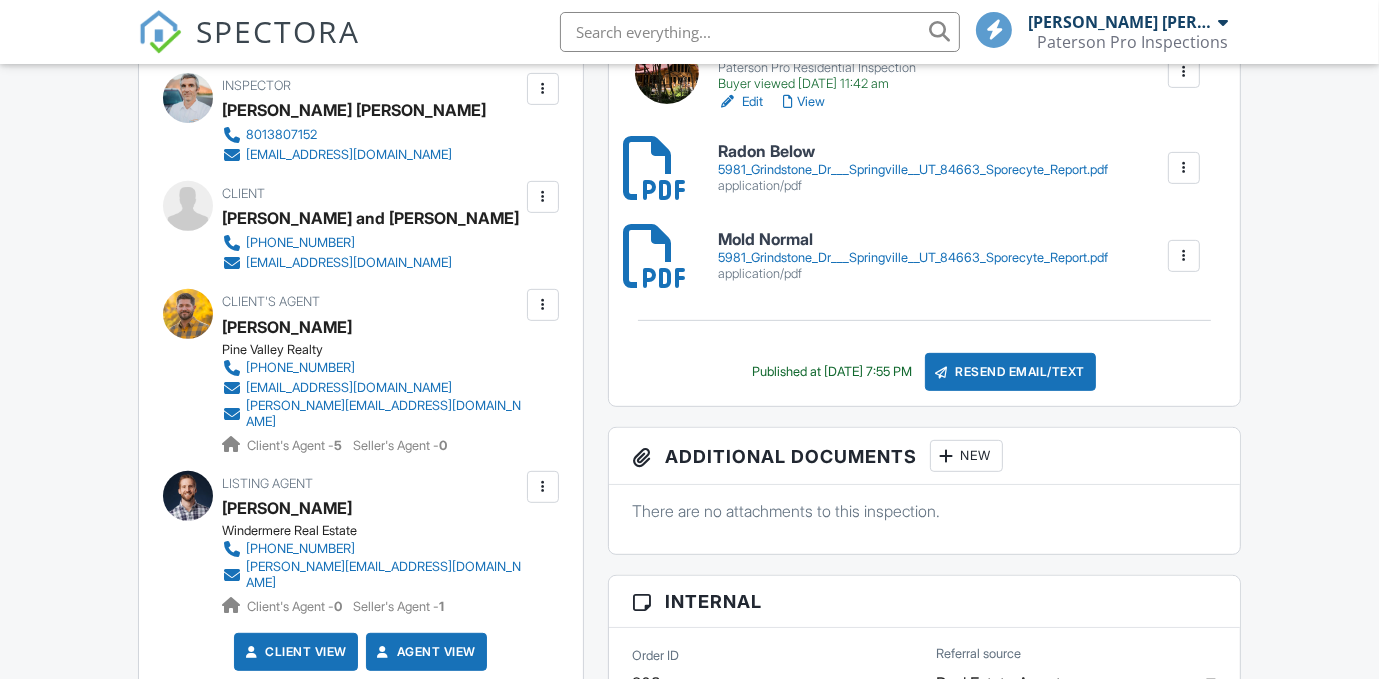 scroll, scrollTop: 688, scrollLeft: 0, axis: vertical 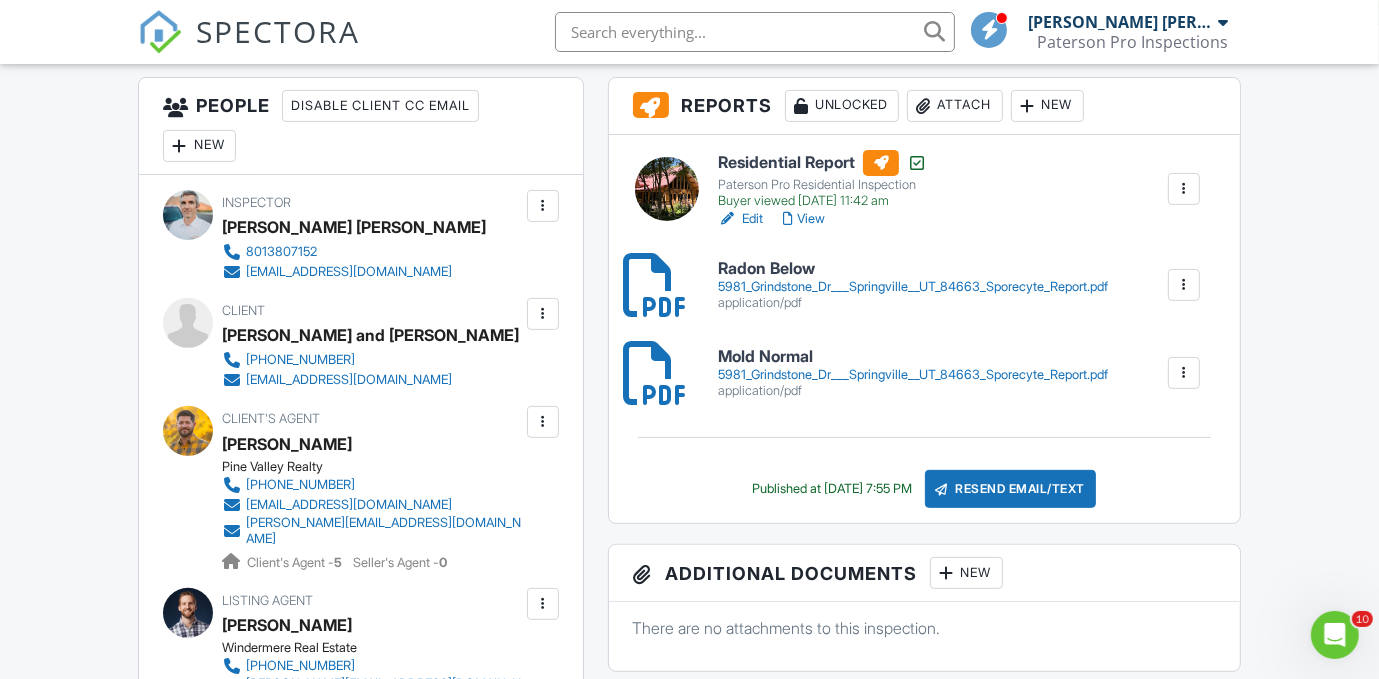 click on "5981_Grindstone_Dr___Springville__UT_84663_Sporecyte_Report.pdf" at bounding box center [913, 287] 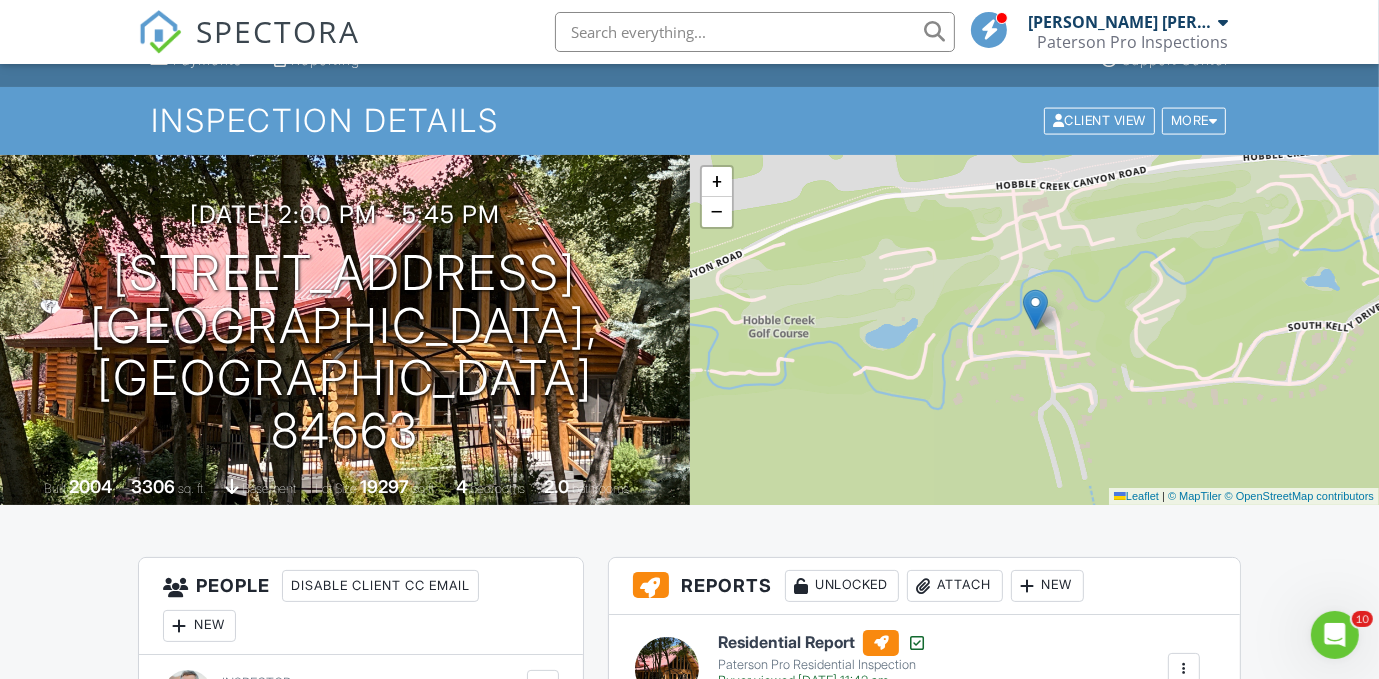 scroll, scrollTop: 0, scrollLeft: 0, axis: both 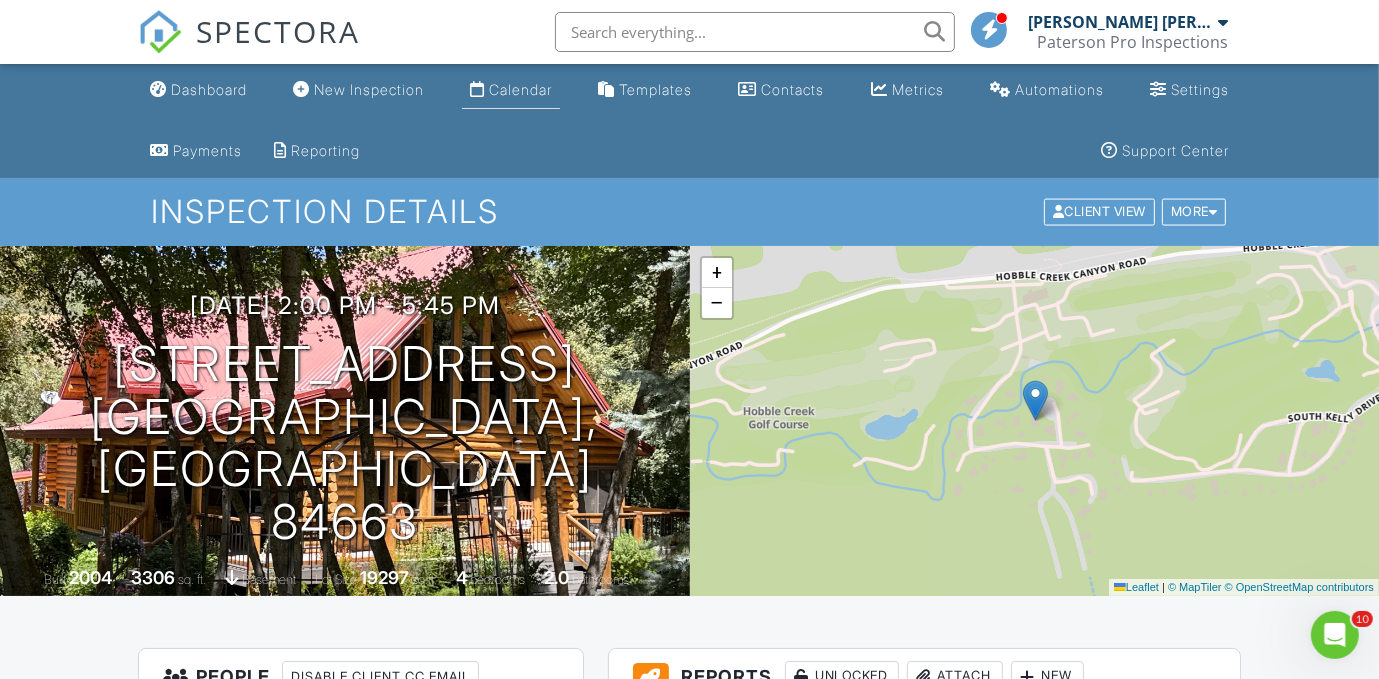 click on "Calendar" at bounding box center (520, 89) 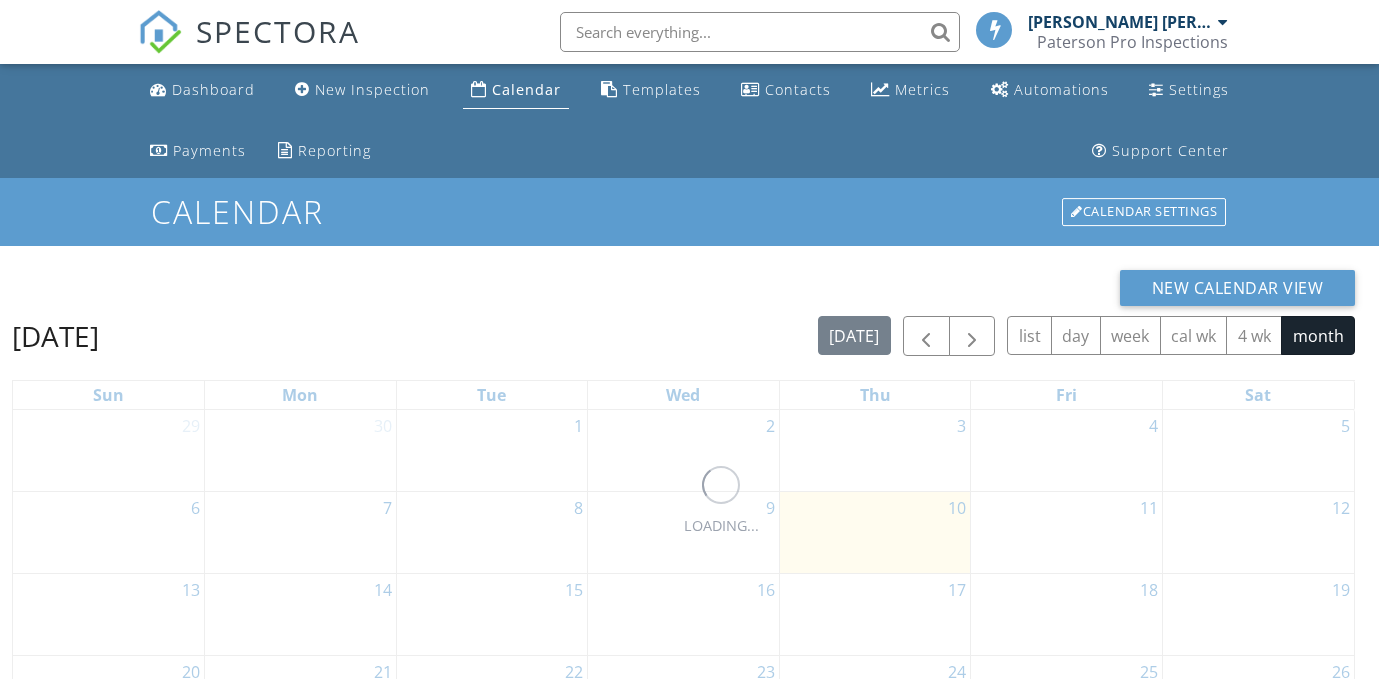 scroll, scrollTop: 0, scrollLeft: 0, axis: both 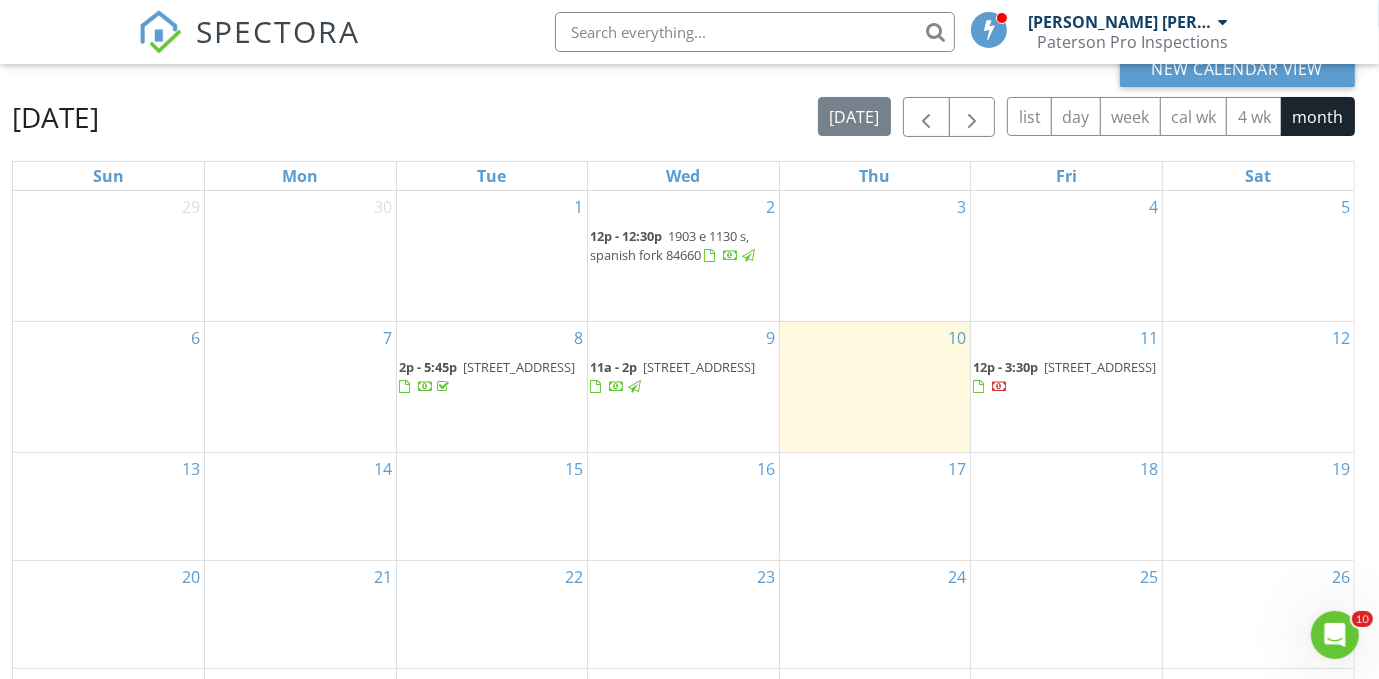 click on "244 E Quartz Creek Ln #160, Eagle Mountain 84005" at bounding box center (1100, 367) 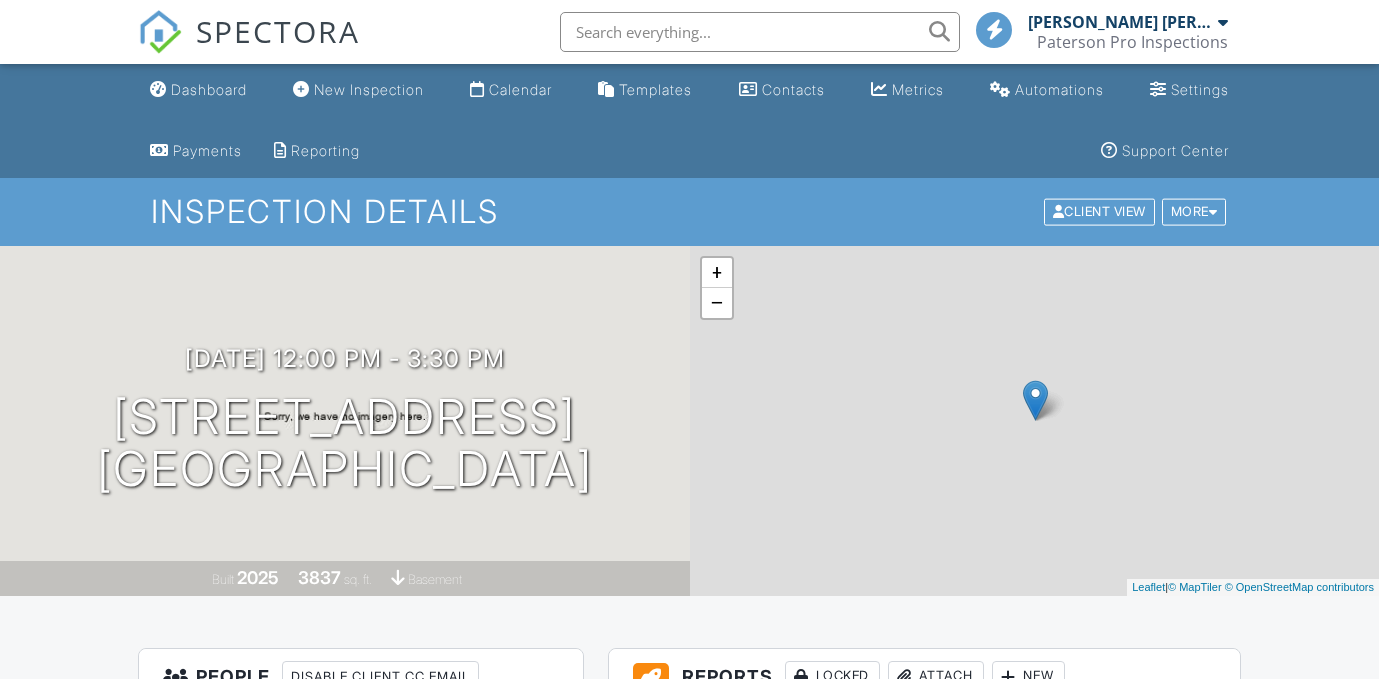 scroll, scrollTop: 0, scrollLeft: 0, axis: both 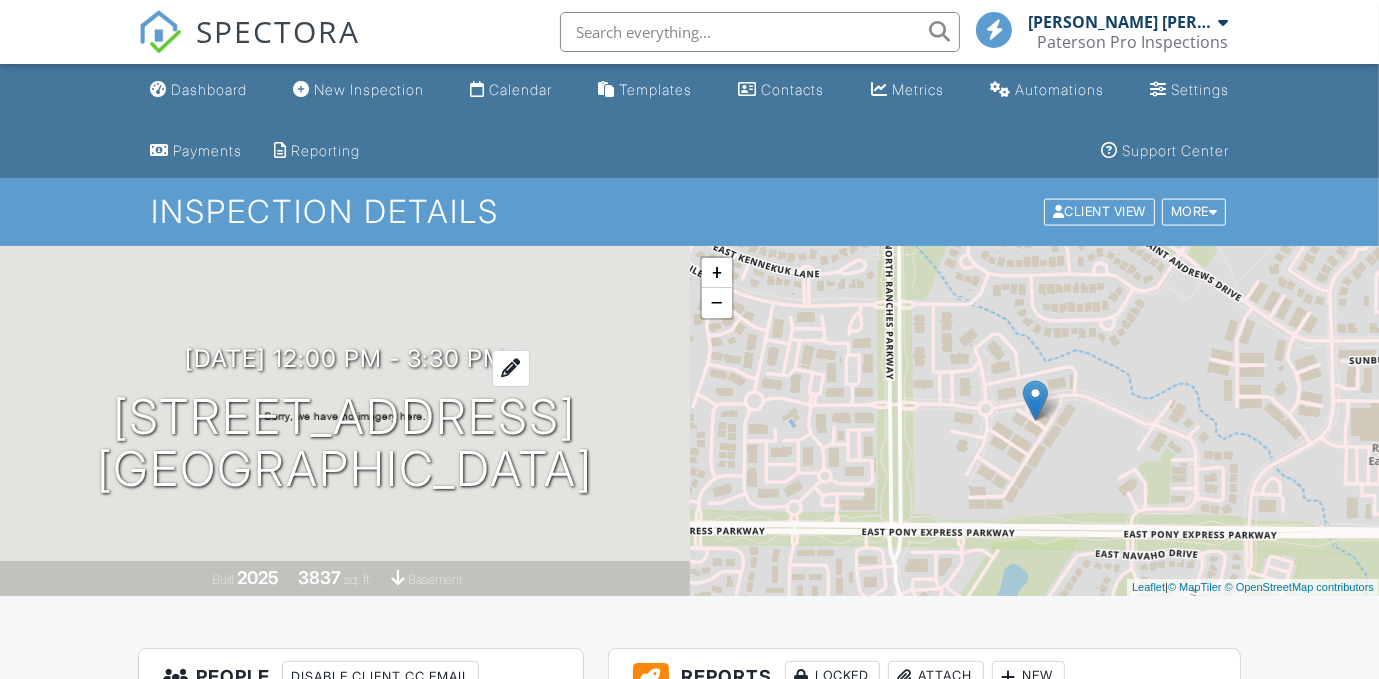 click on "[DATE] 12:00 pm
- 3:30 pm" at bounding box center [345, 358] 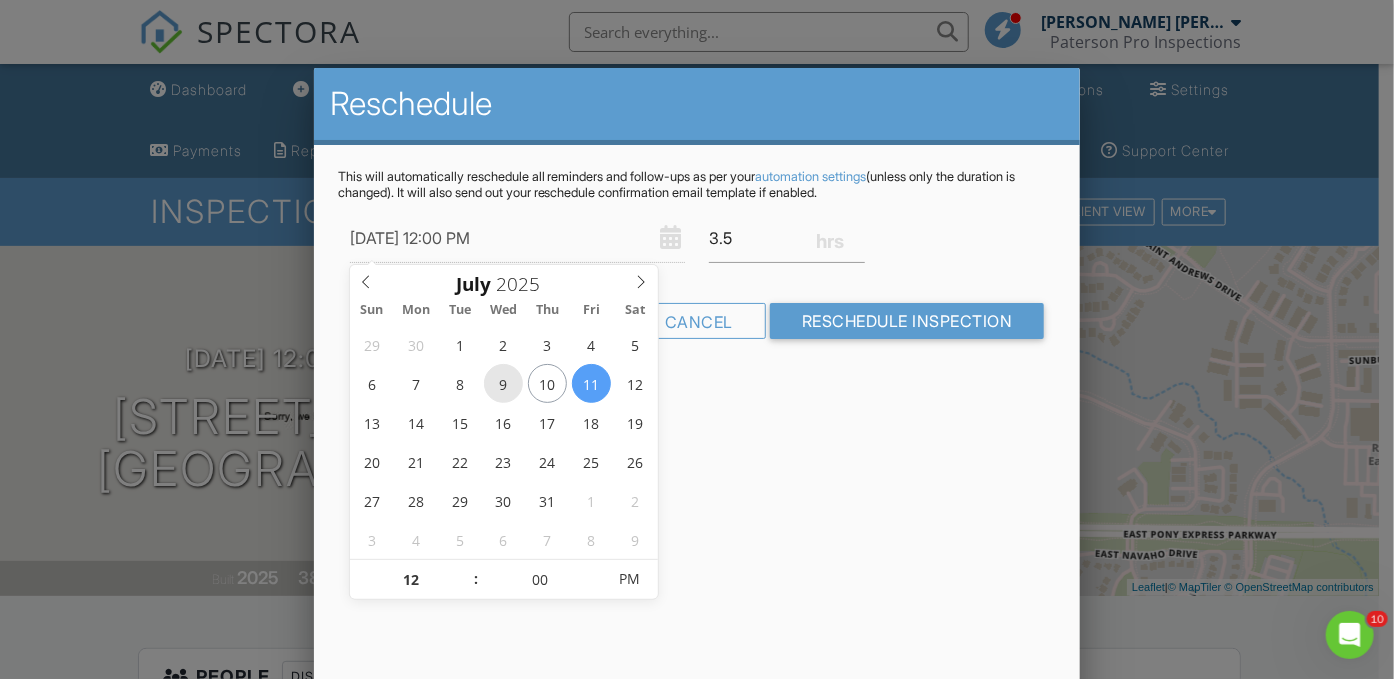 scroll, scrollTop: 0, scrollLeft: 0, axis: both 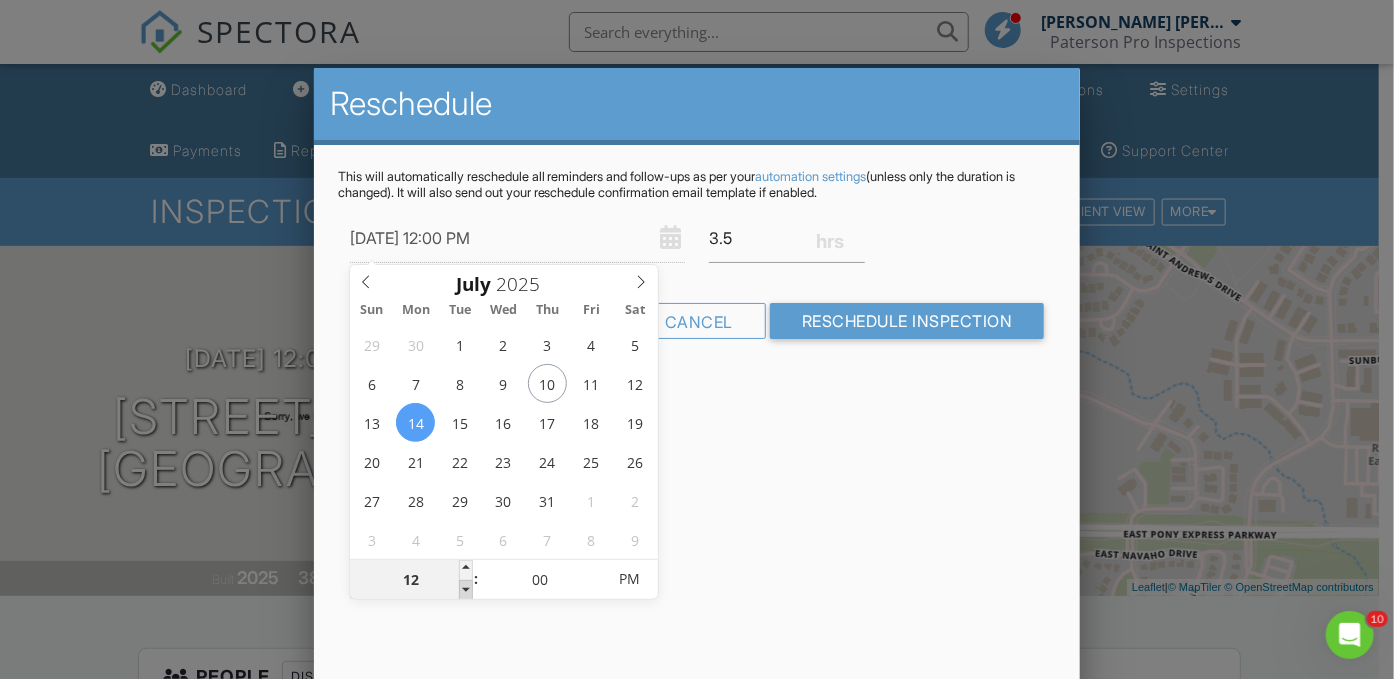 type on "[DATE] 11:00 AM" 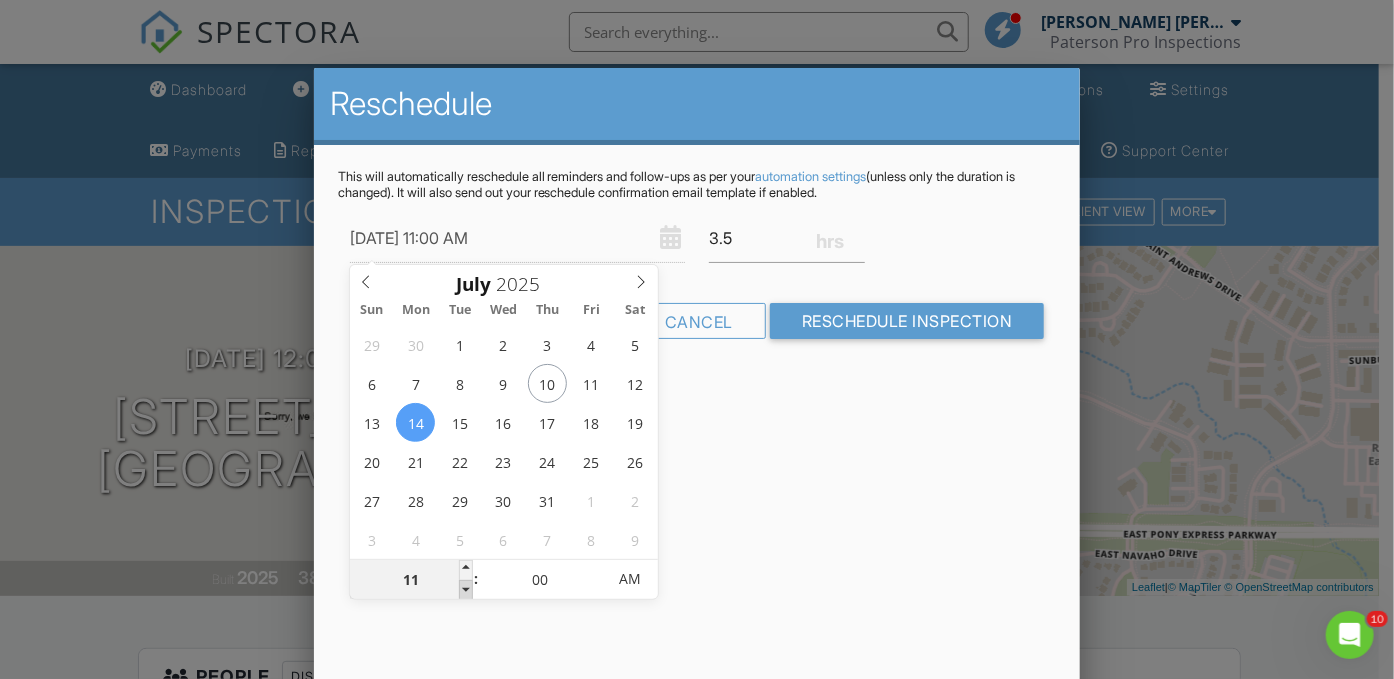 click at bounding box center (466, 590) 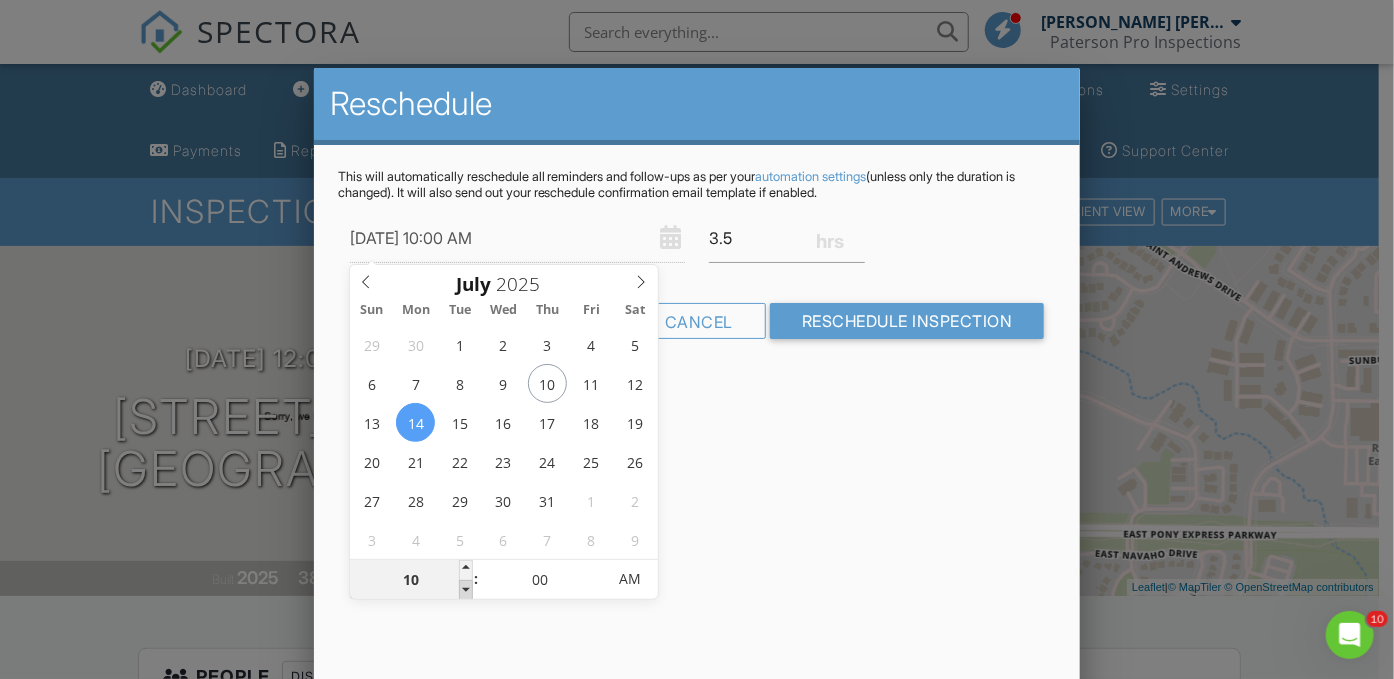 click at bounding box center [466, 590] 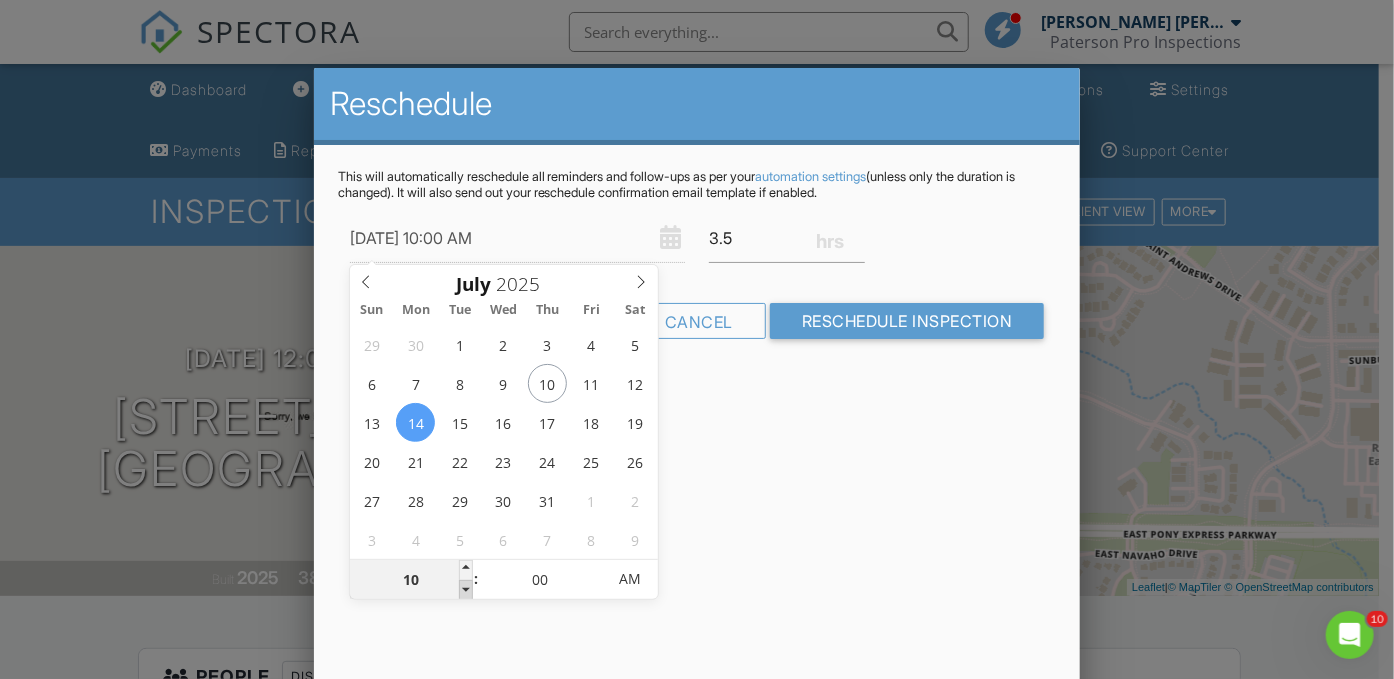 type on "[DATE] 9:00 AM" 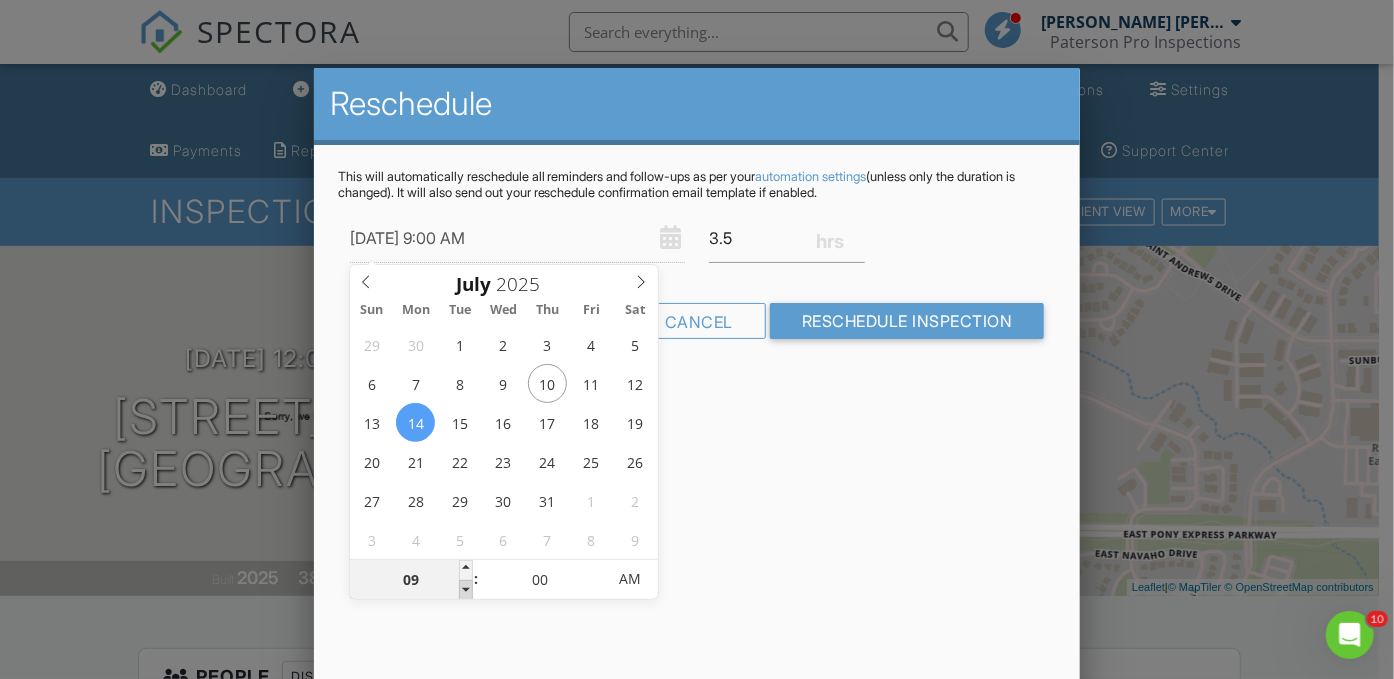 click at bounding box center (466, 590) 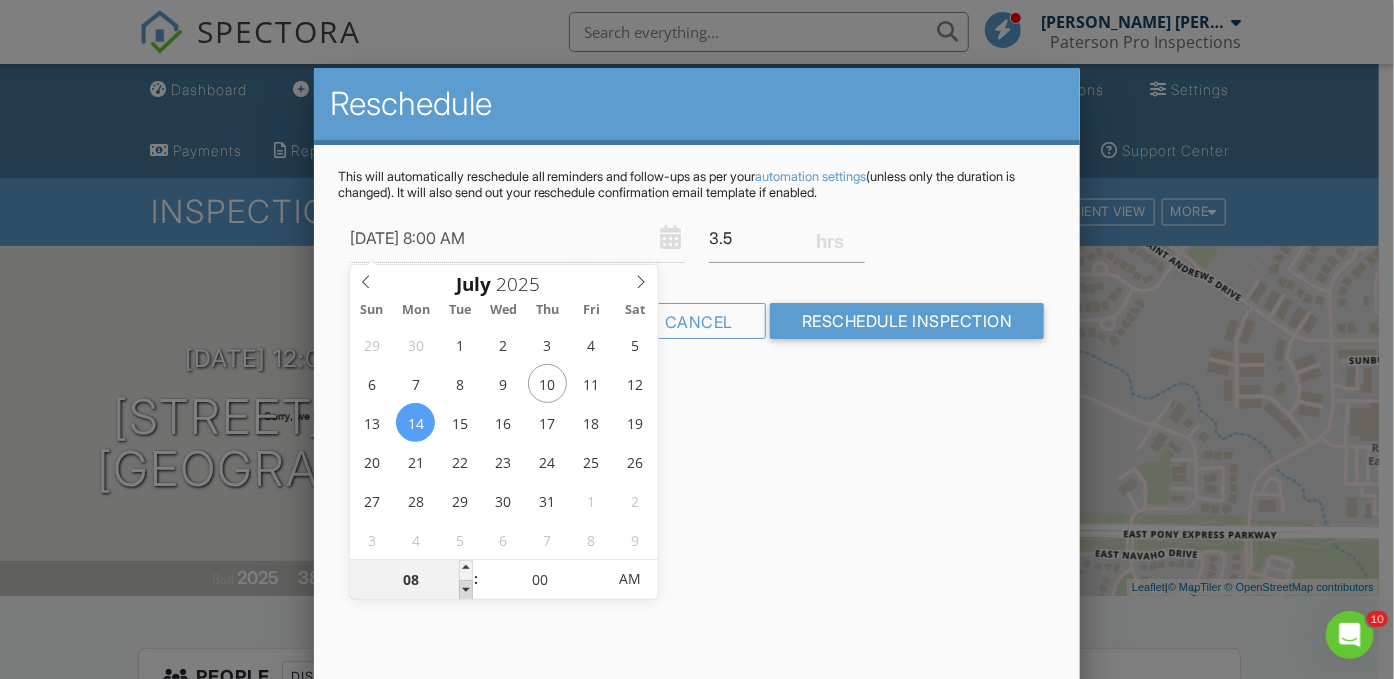 click at bounding box center (466, 590) 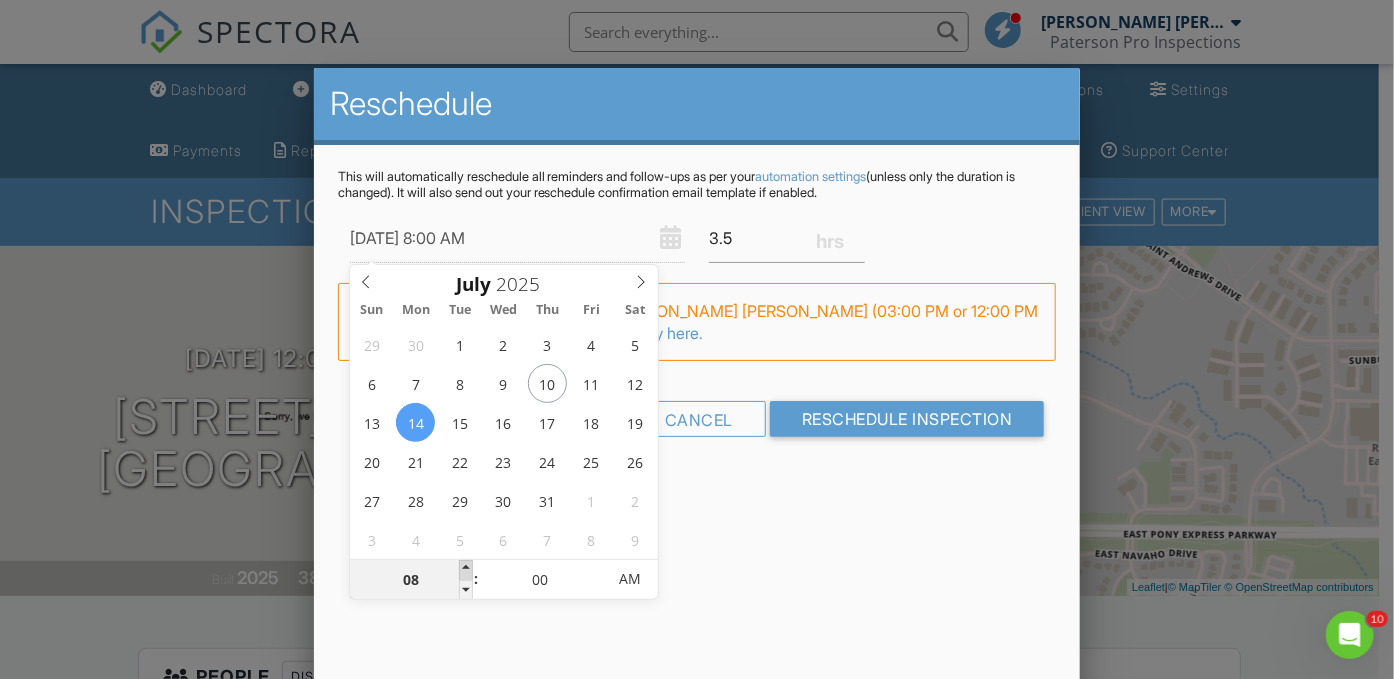type on "[DATE] 9:00 AM" 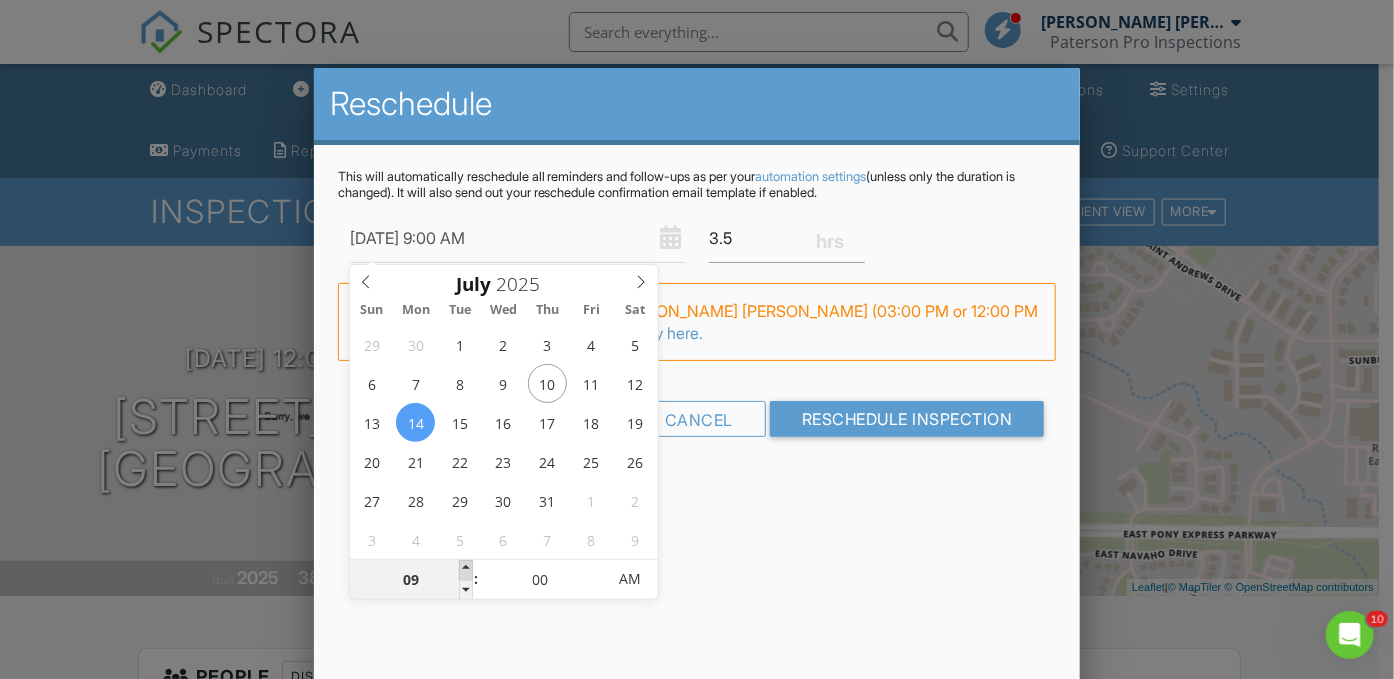 click at bounding box center [466, 570] 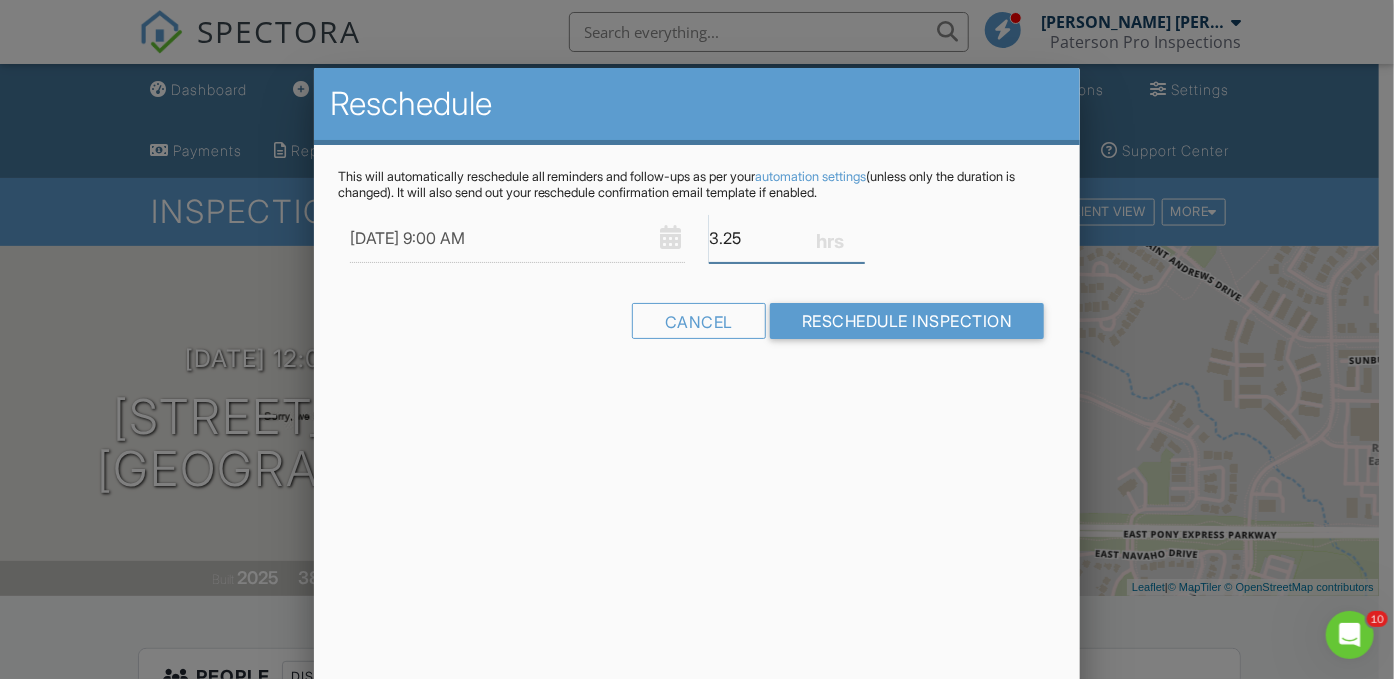 click on "3.25" at bounding box center (787, 238) 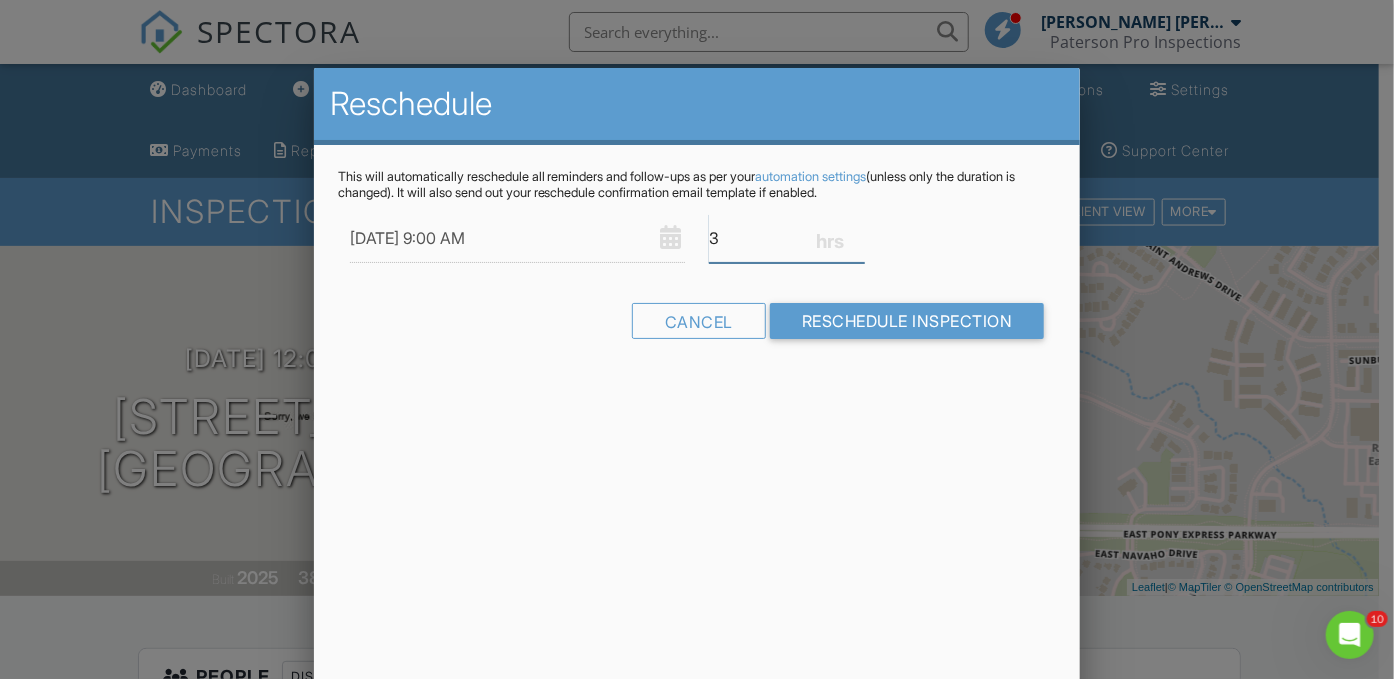 type on "3" 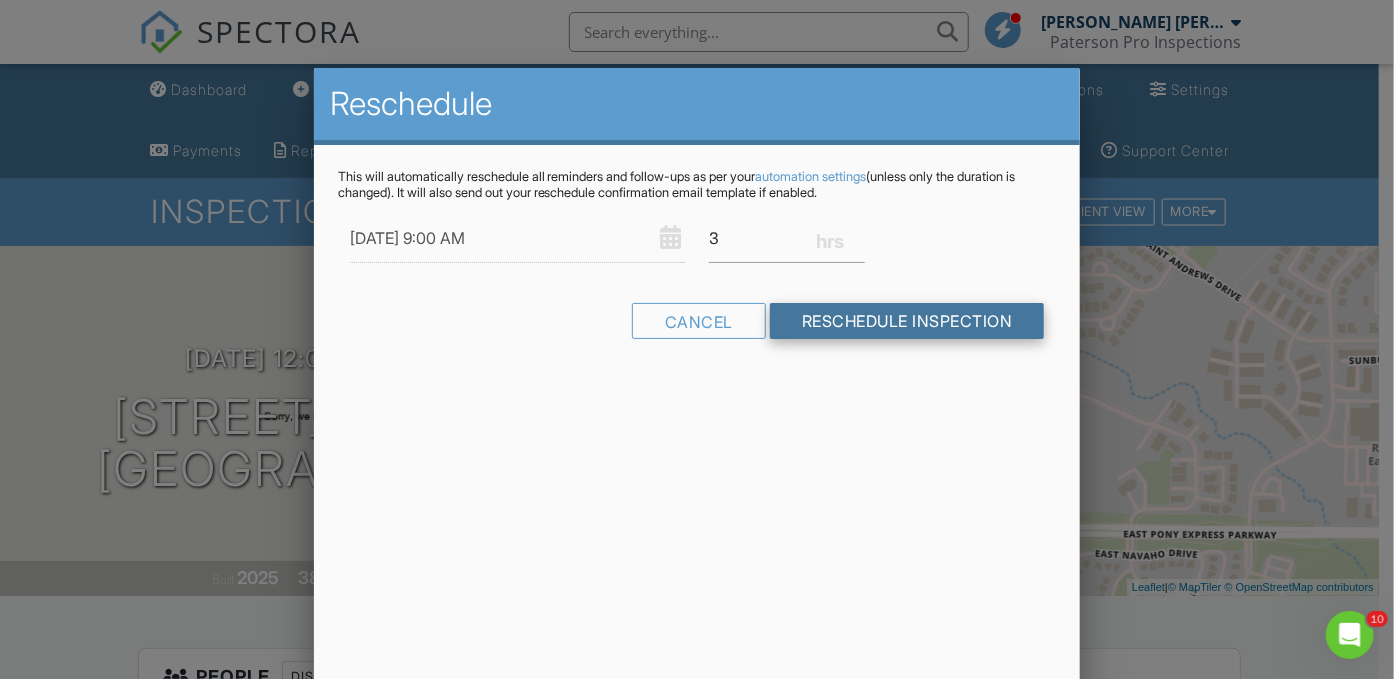 click on "Reschedule Inspection" at bounding box center (907, 321) 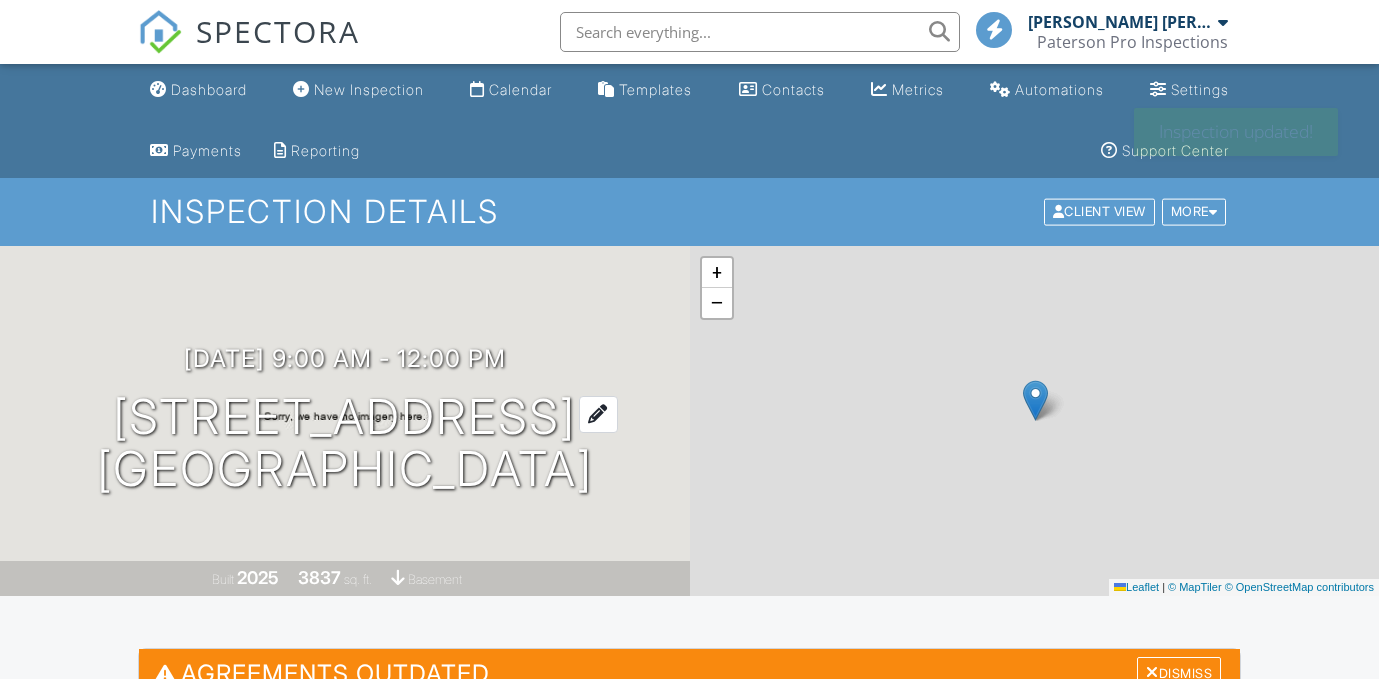 scroll, scrollTop: 0, scrollLeft: 0, axis: both 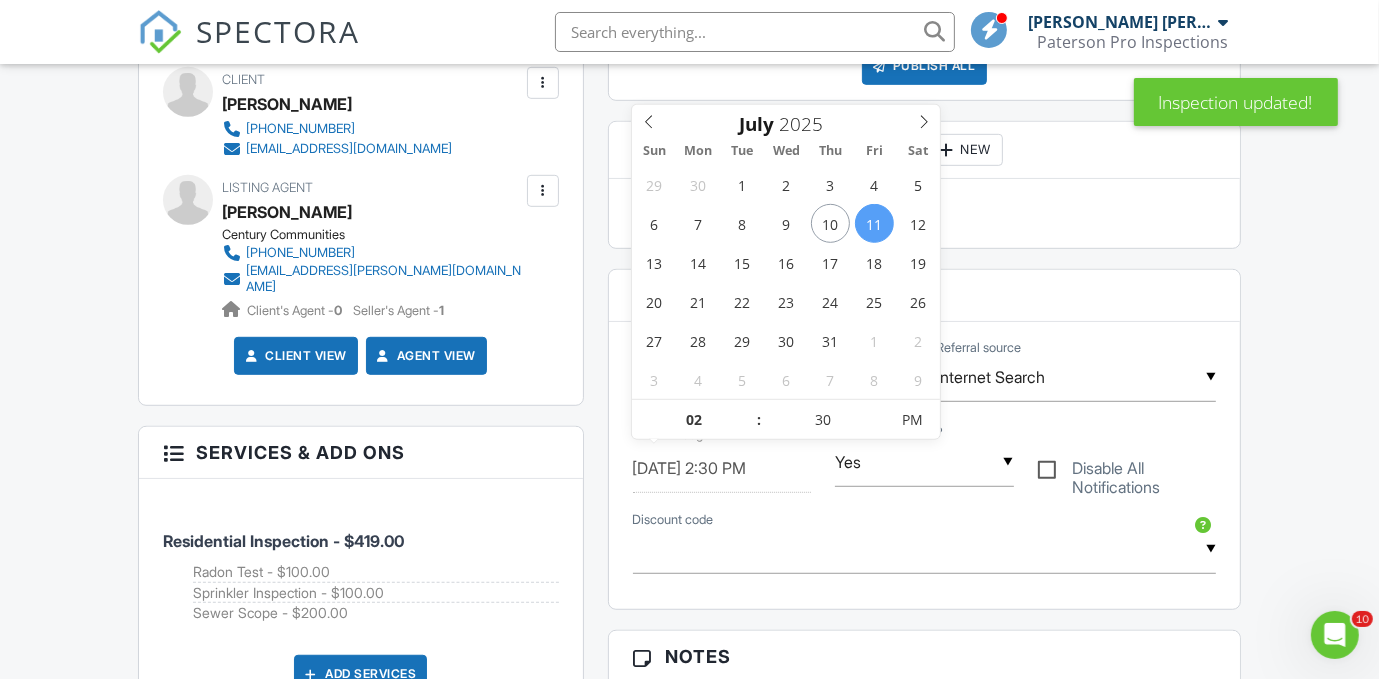 click on "07/11/2025 2:30 PM" at bounding box center (722, 468) 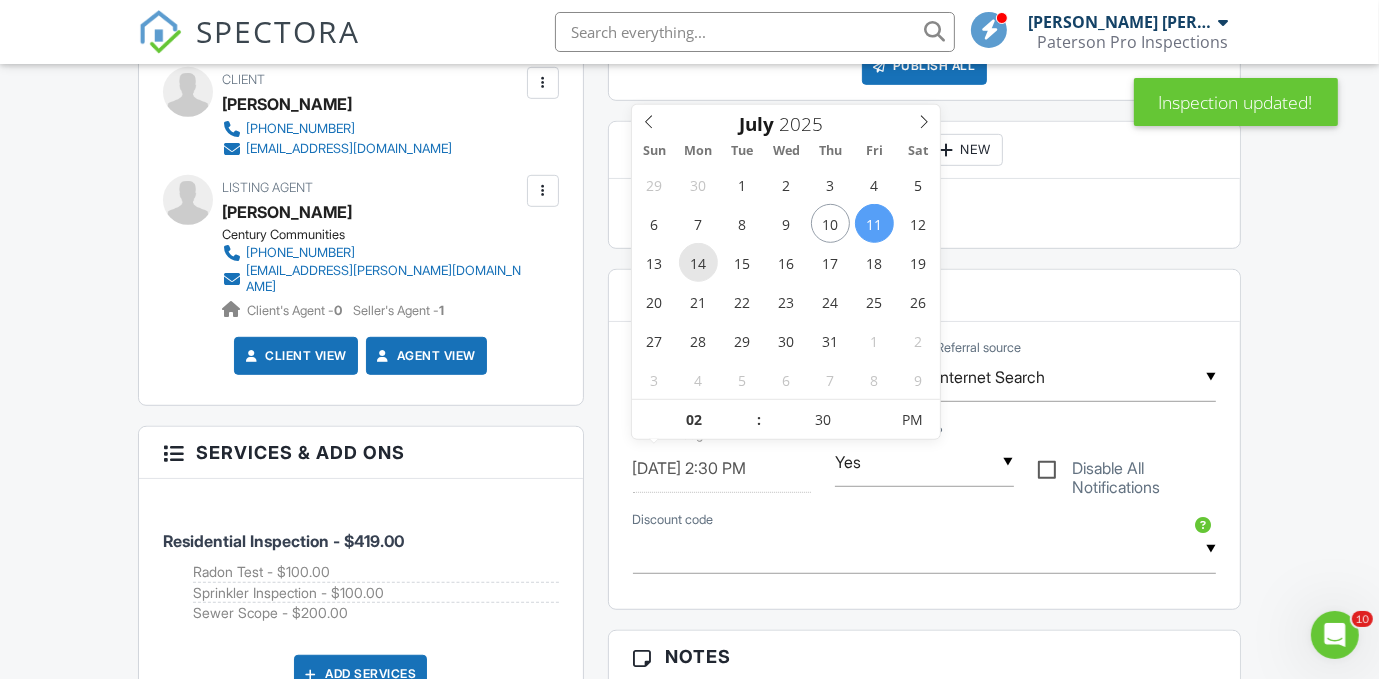 type on "07/14/2025 2:30 PM" 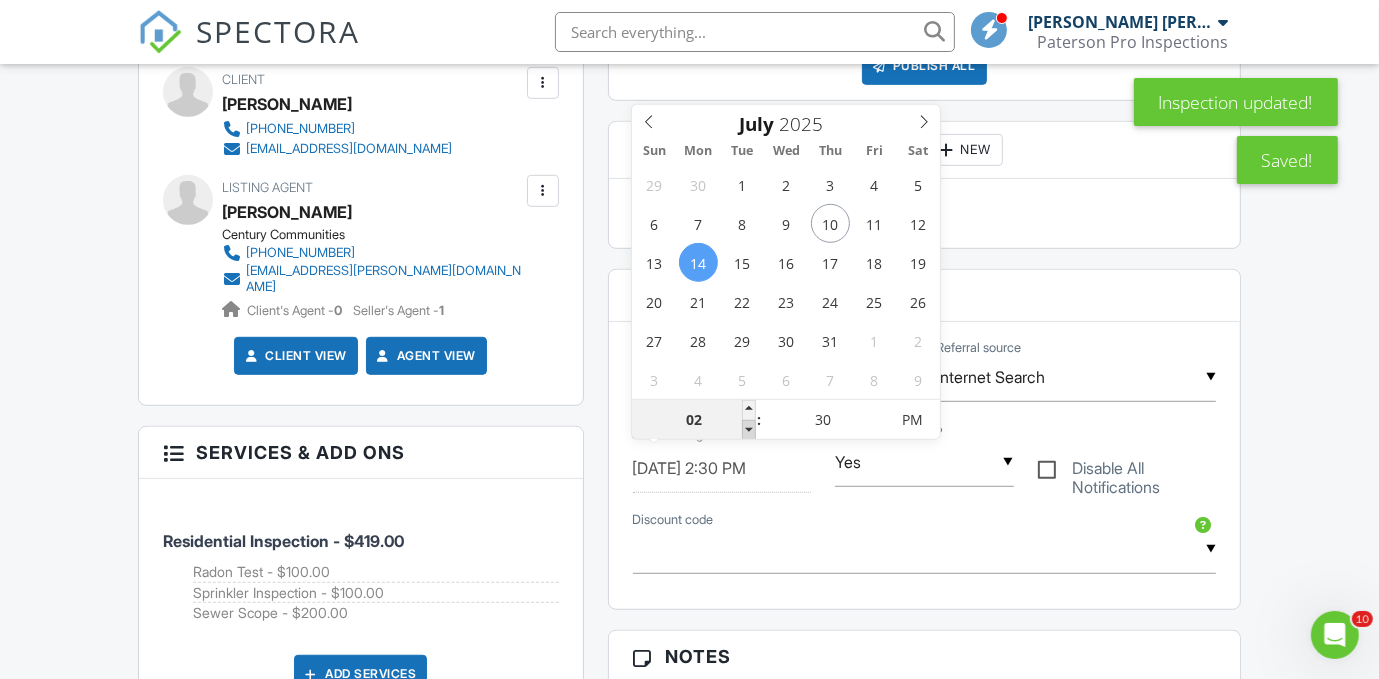 type on "01" 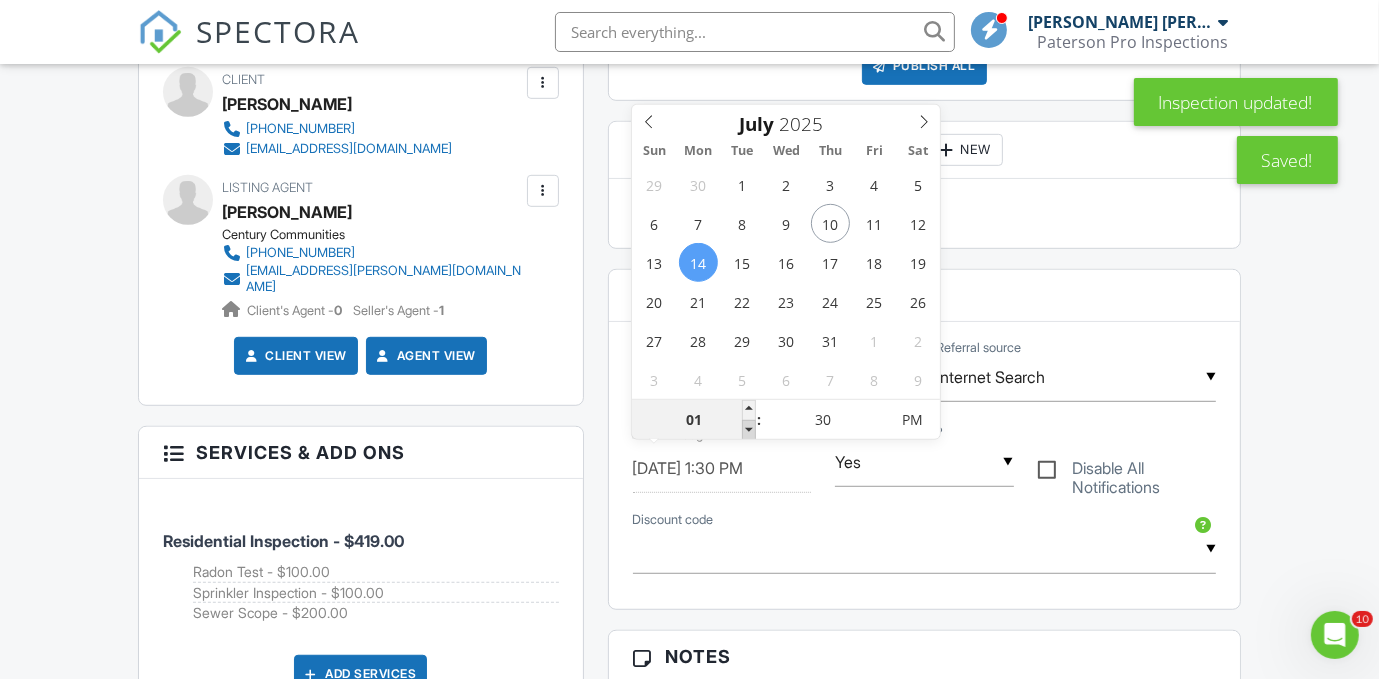 click at bounding box center (749, 430) 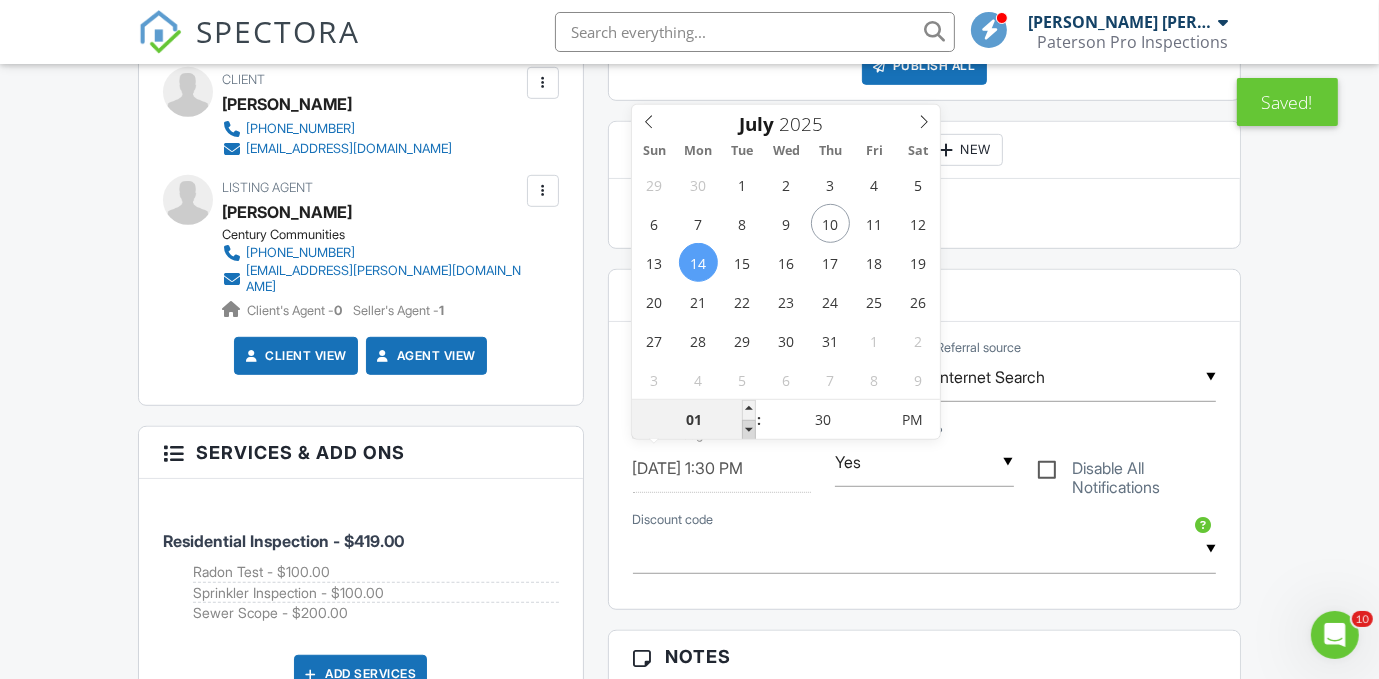 type on "12" 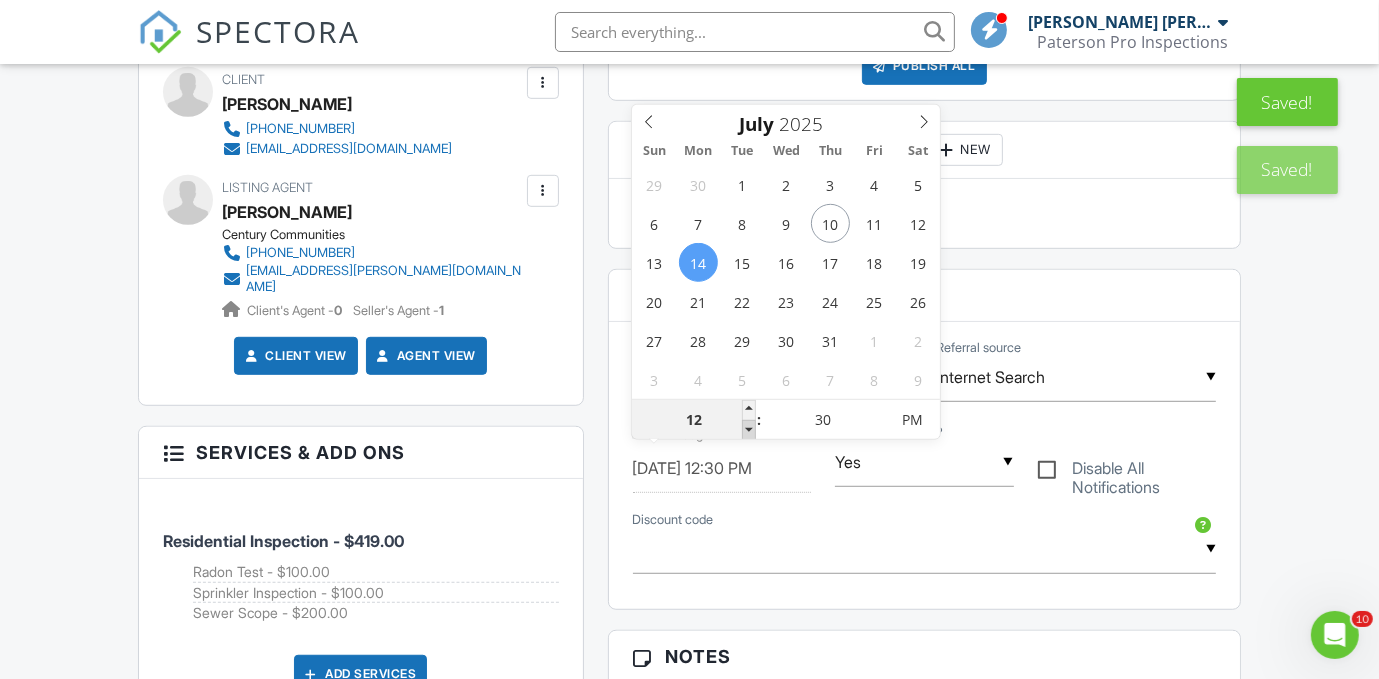 click at bounding box center [749, 430] 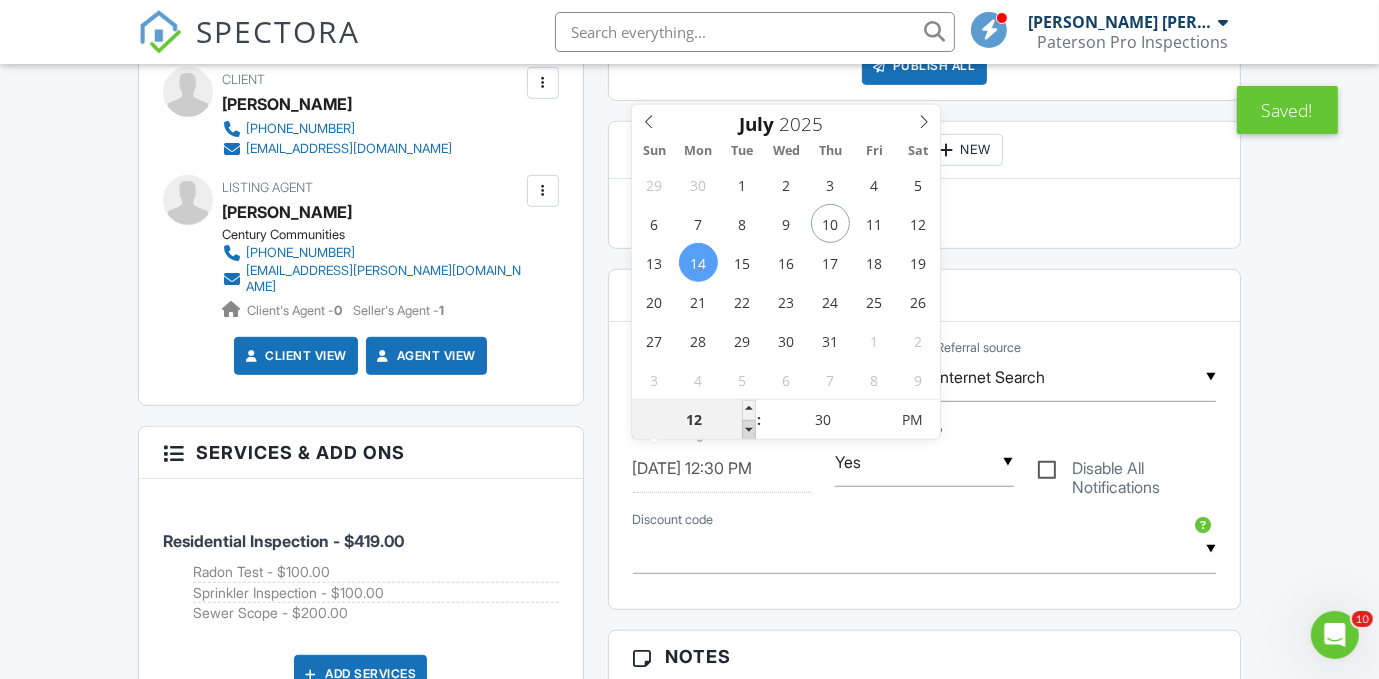 type on "11" 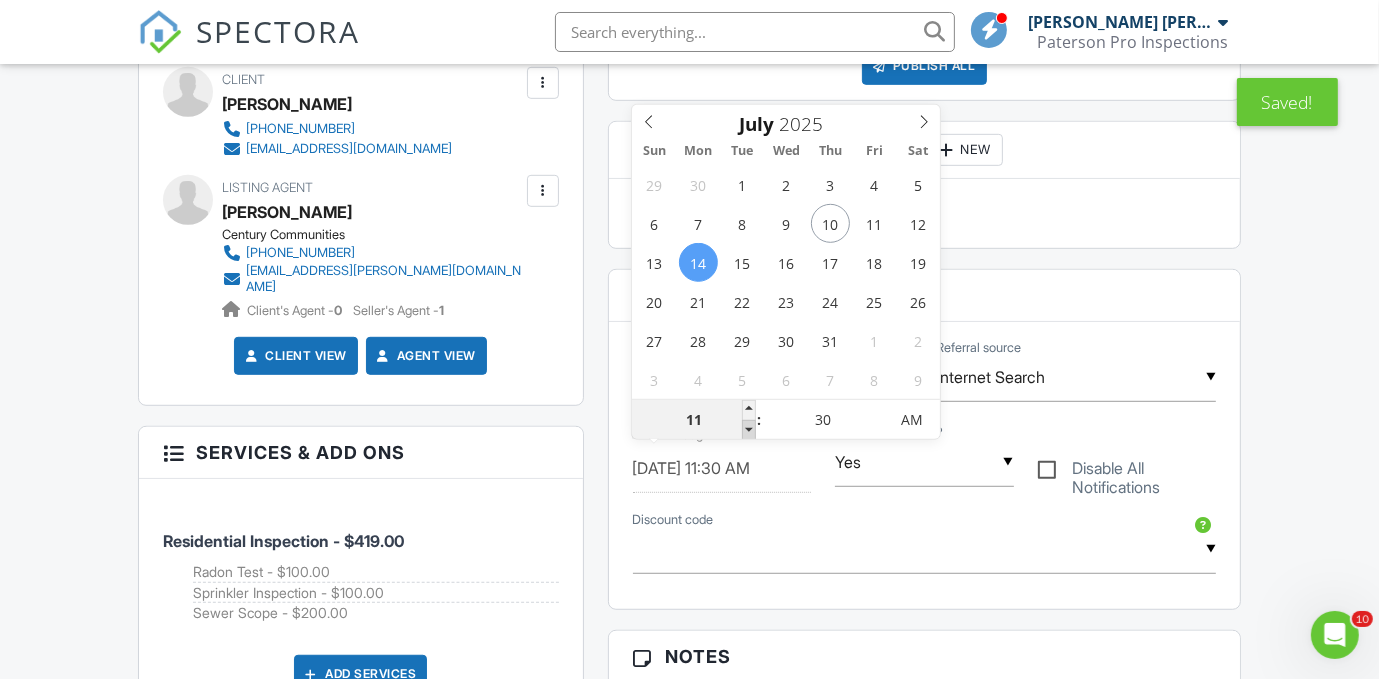 click at bounding box center (749, 430) 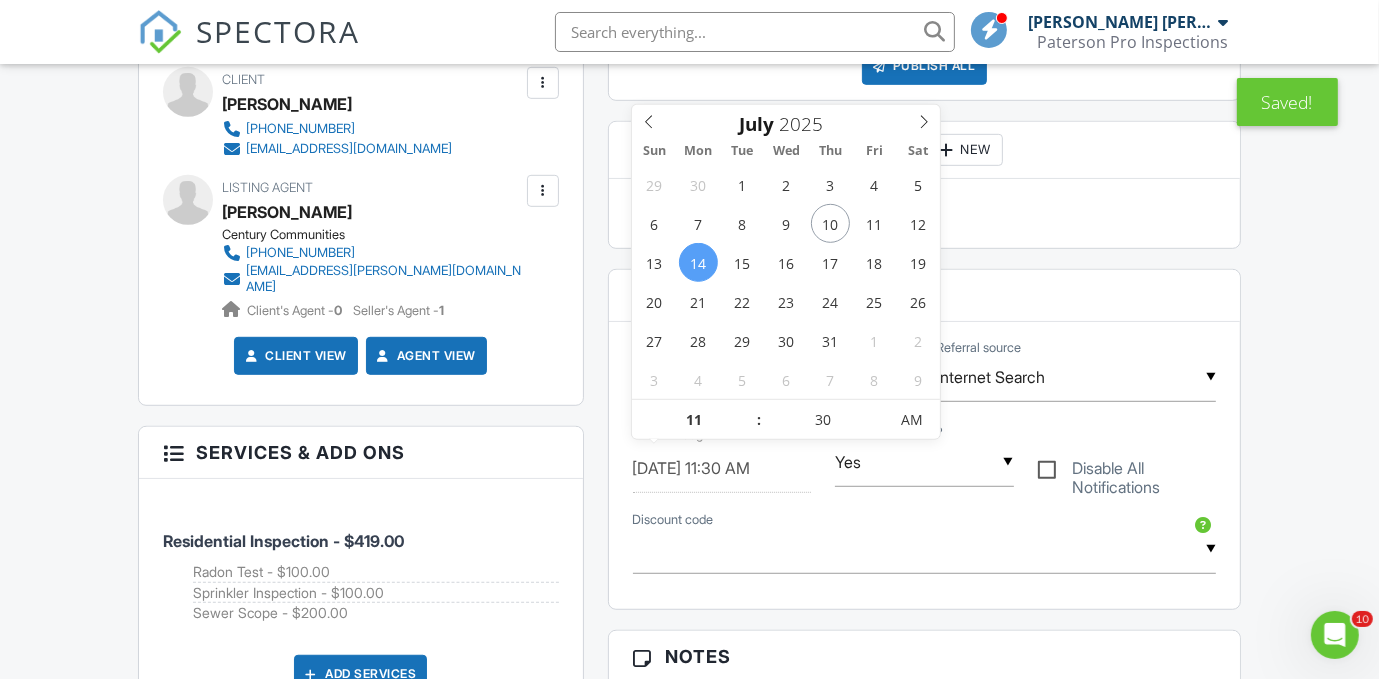 click on "Reports
Locked
Attach
New
Residential Report
Paterson Pro Residential Inspection
Edit
View
Residential Report
Paterson Pro Residential Inspection
This report will be built from your template on 07/14/25  3:00am
Quick Publish
Copy
Build Now
Delete
Publish All
Checking report completion
Publish report?
Before publishing from the web, click "Preview/Publish" in the Report Editor to save your changes ( don't know where that is? ). If this is not clicked, your latest changes may not appear in the report.
This will make this report available to your client and/or agent. It will not send out a notification.
To send an email, use 'Publish All' below or jump into the report and use the 'Publish' button there.
Cancel
Publish
Share archived report
To
Subject
Text
Inline Style" at bounding box center [925, 677] 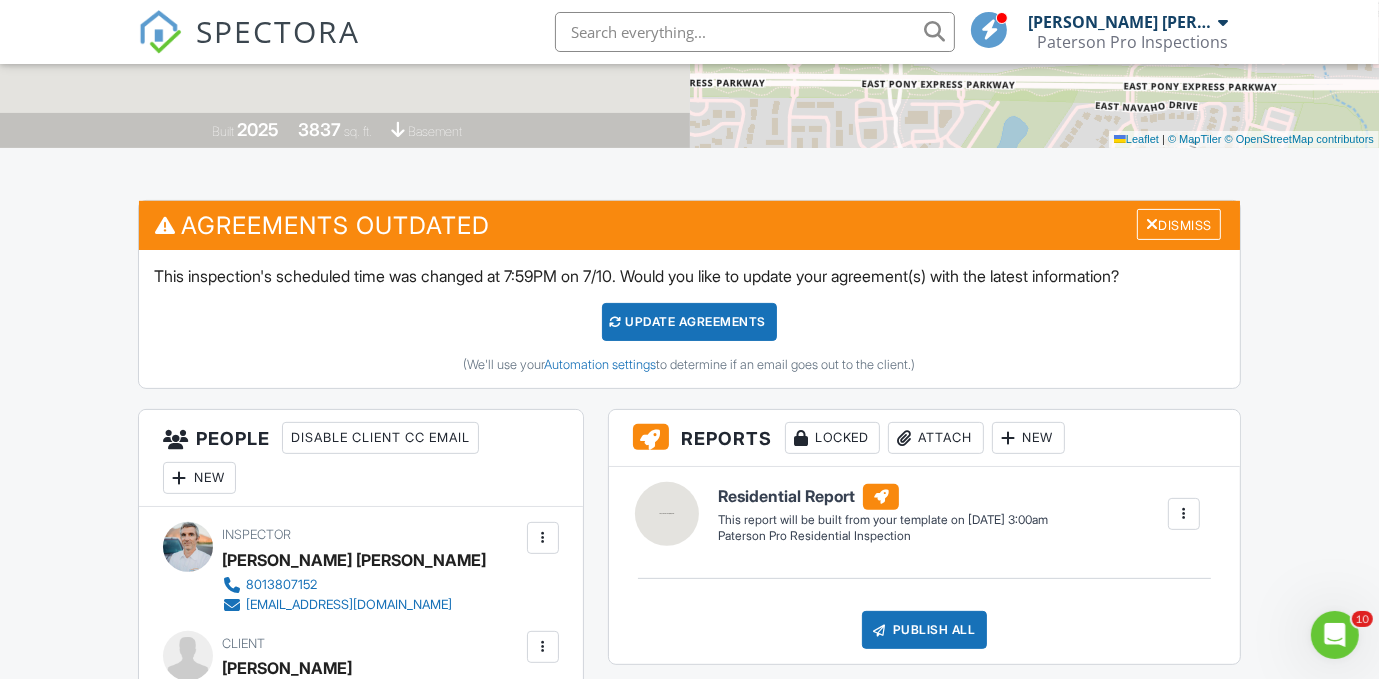 scroll, scrollTop: 447, scrollLeft: 0, axis: vertical 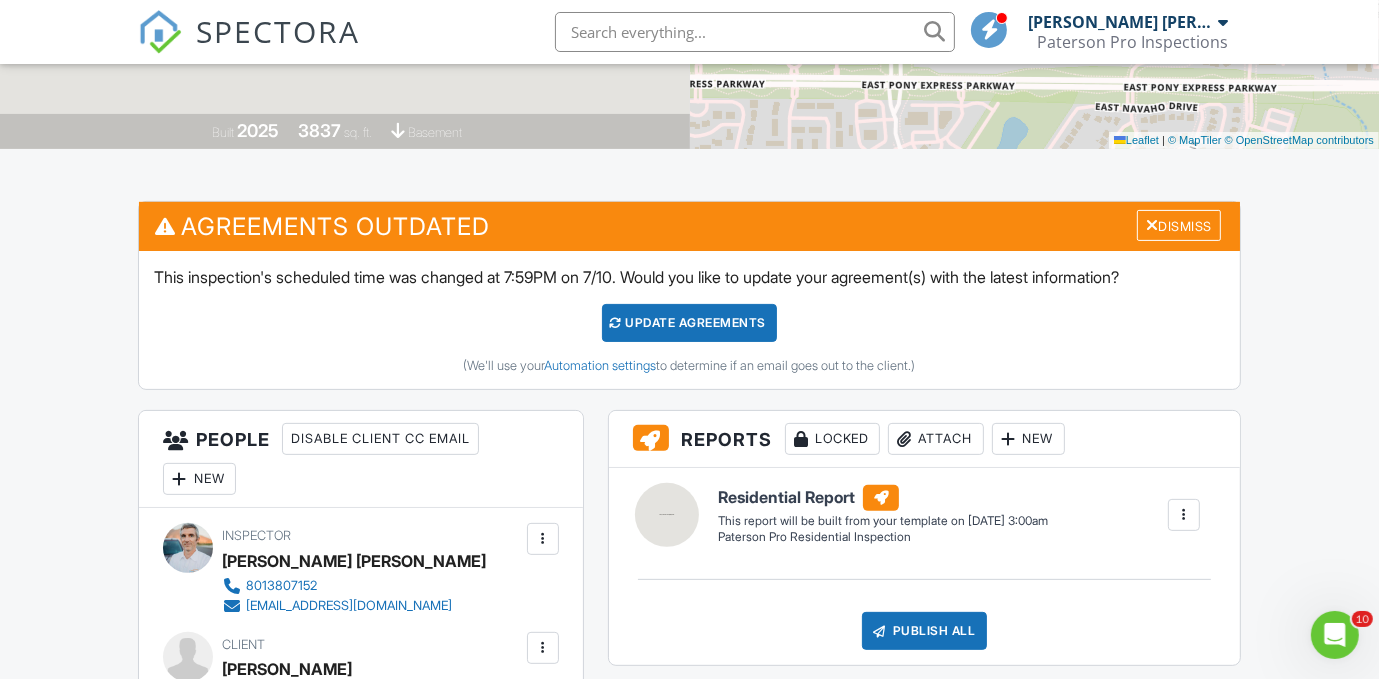 click on "Update Agreements" at bounding box center (689, 323) 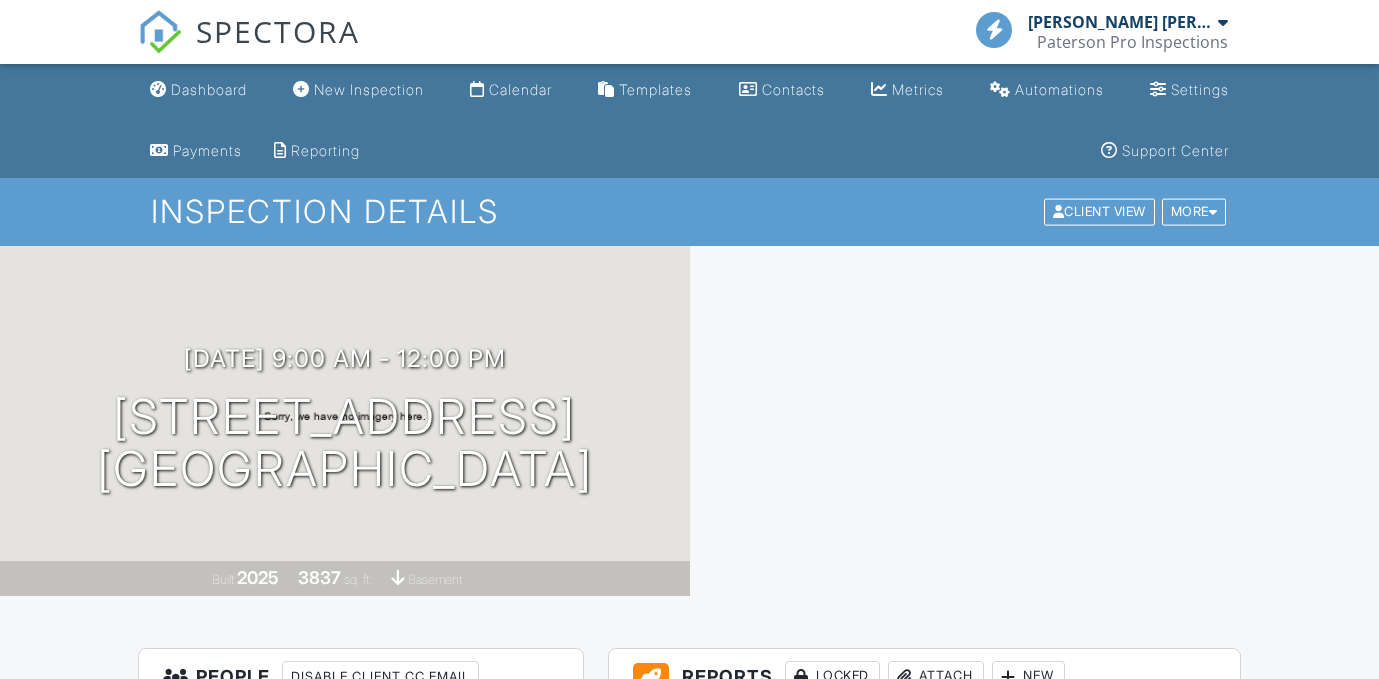 scroll, scrollTop: 0, scrollLeft: 0, axis: both 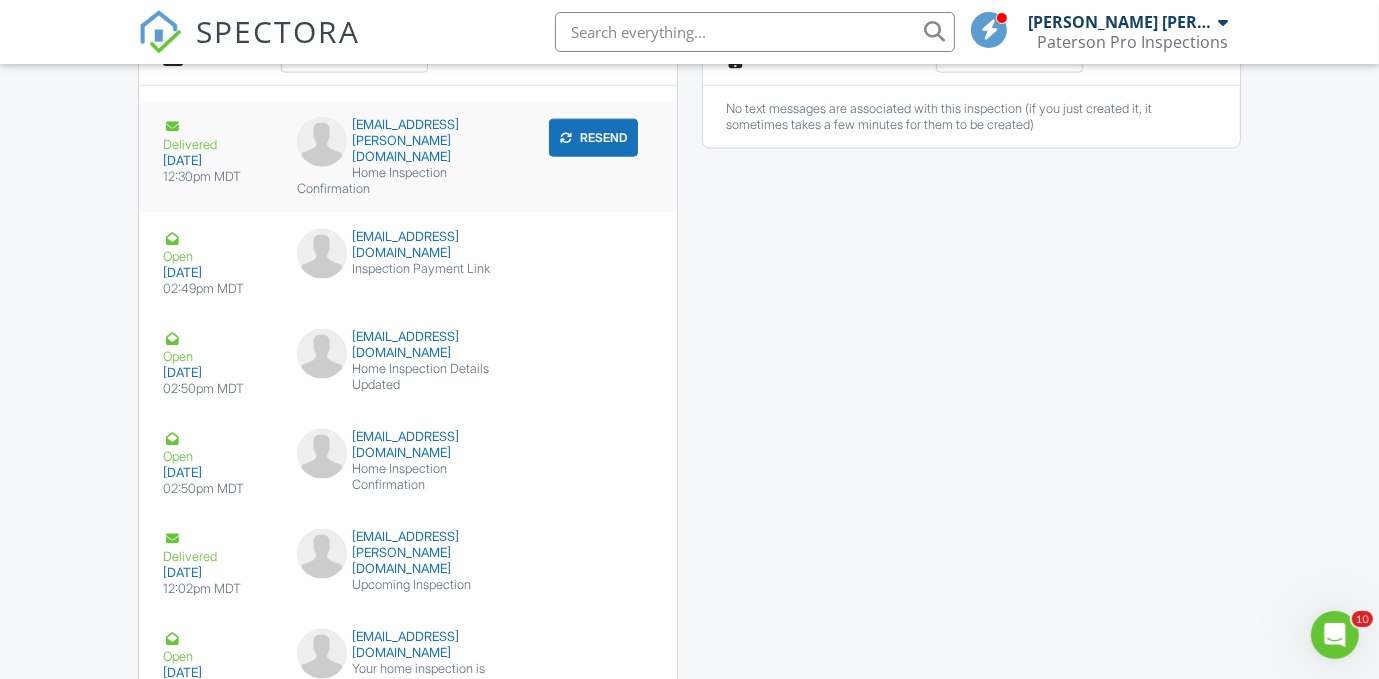 click on "Resend" at bounding box center (593, 138) 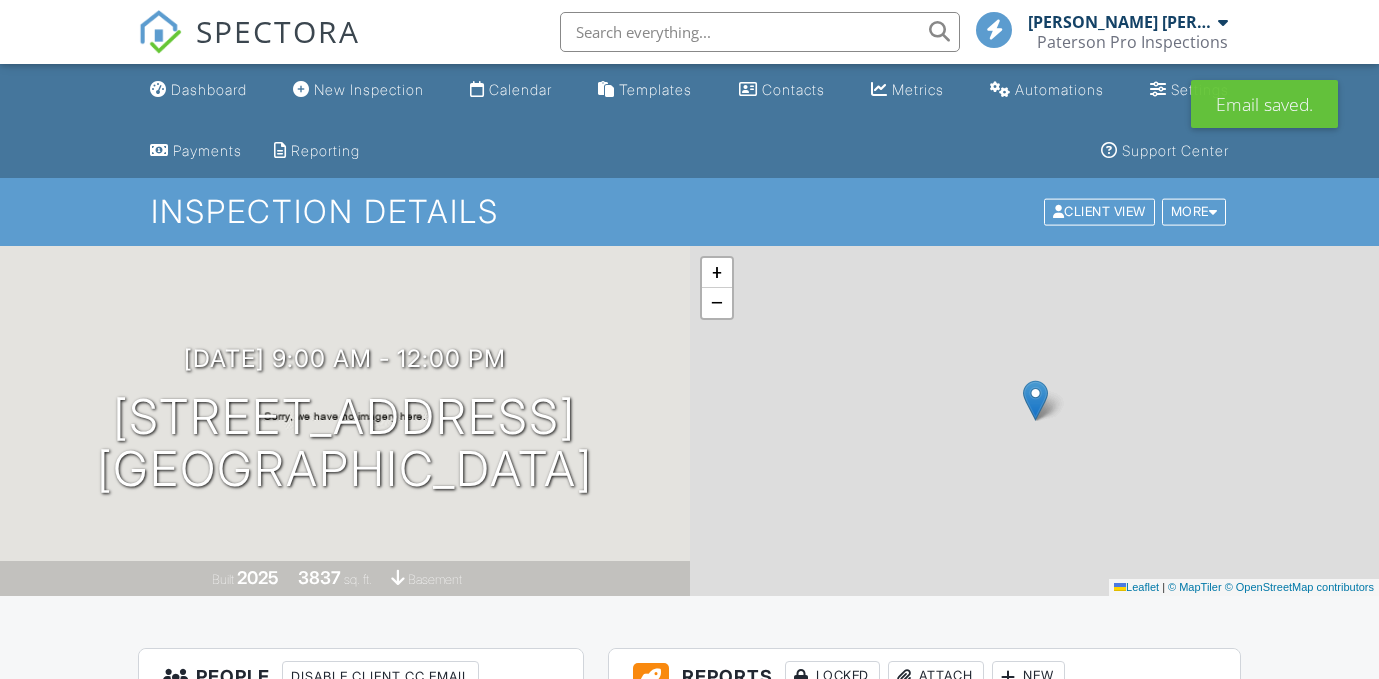 scroll, scrollTop: 0, scrollLeft: 0, axis: both 